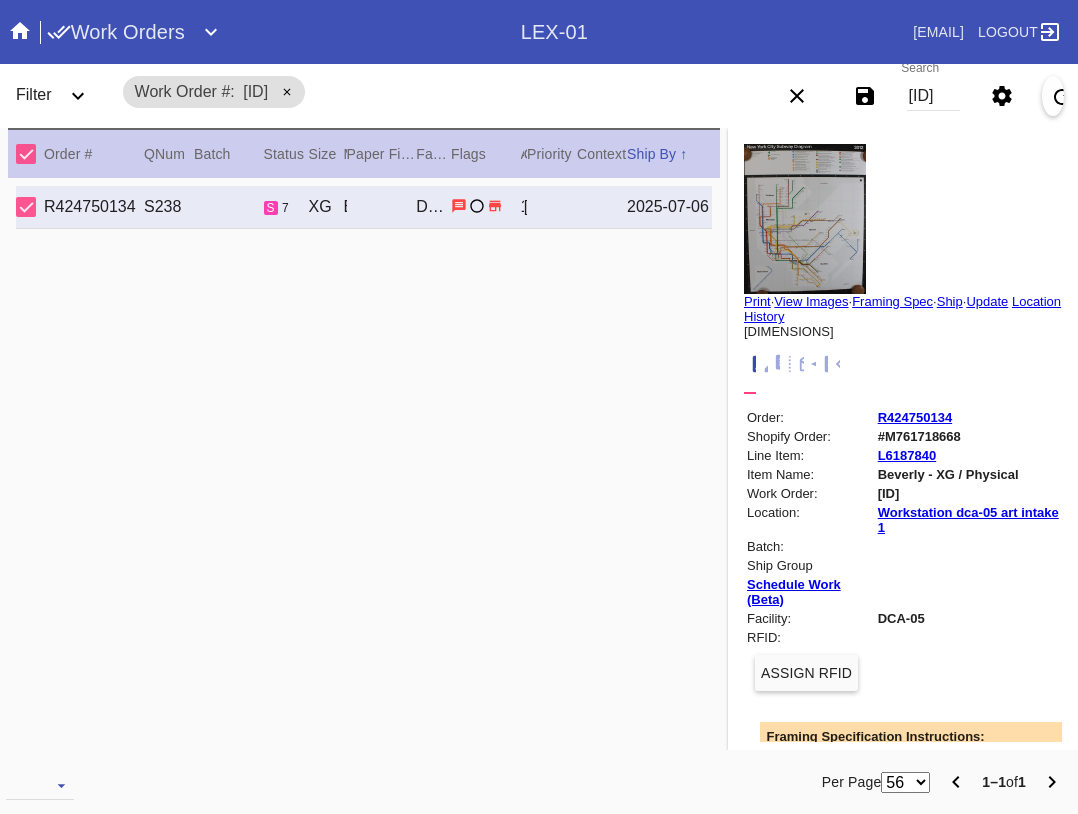 scroll, scrollTop: 0, scrollLeft: 0, axis: both 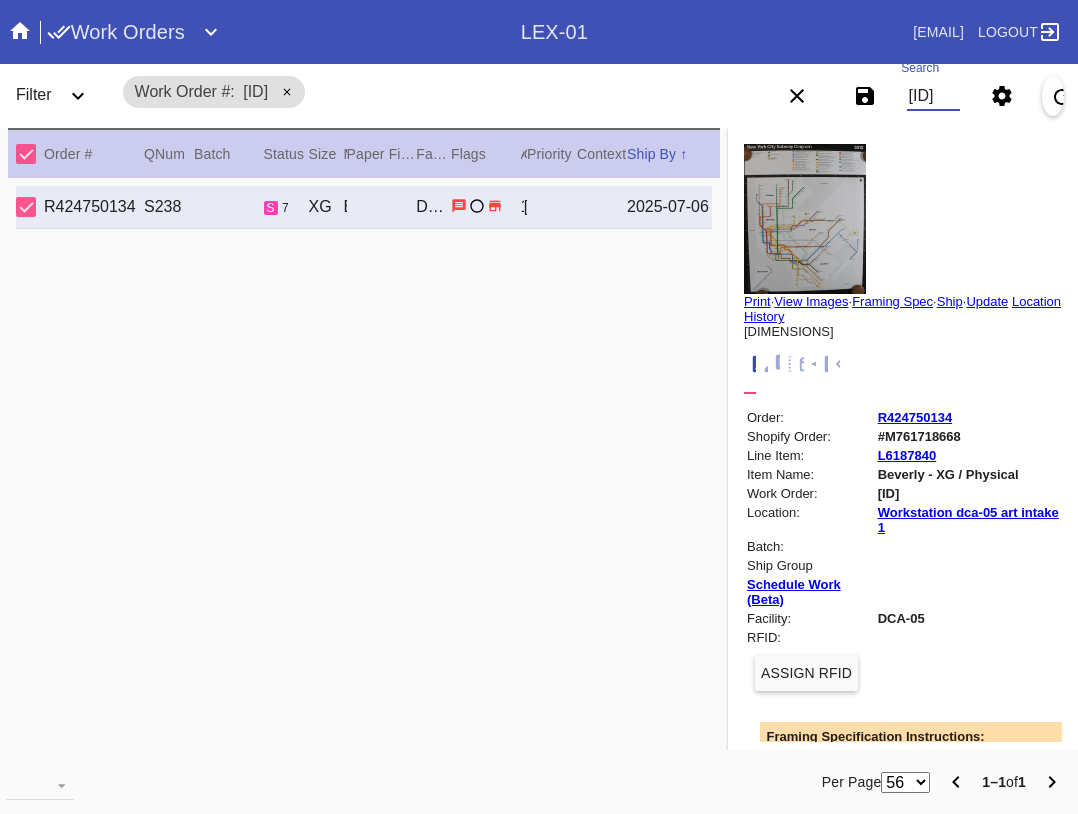 click on "[ID]" at bounding box center (933, 96) 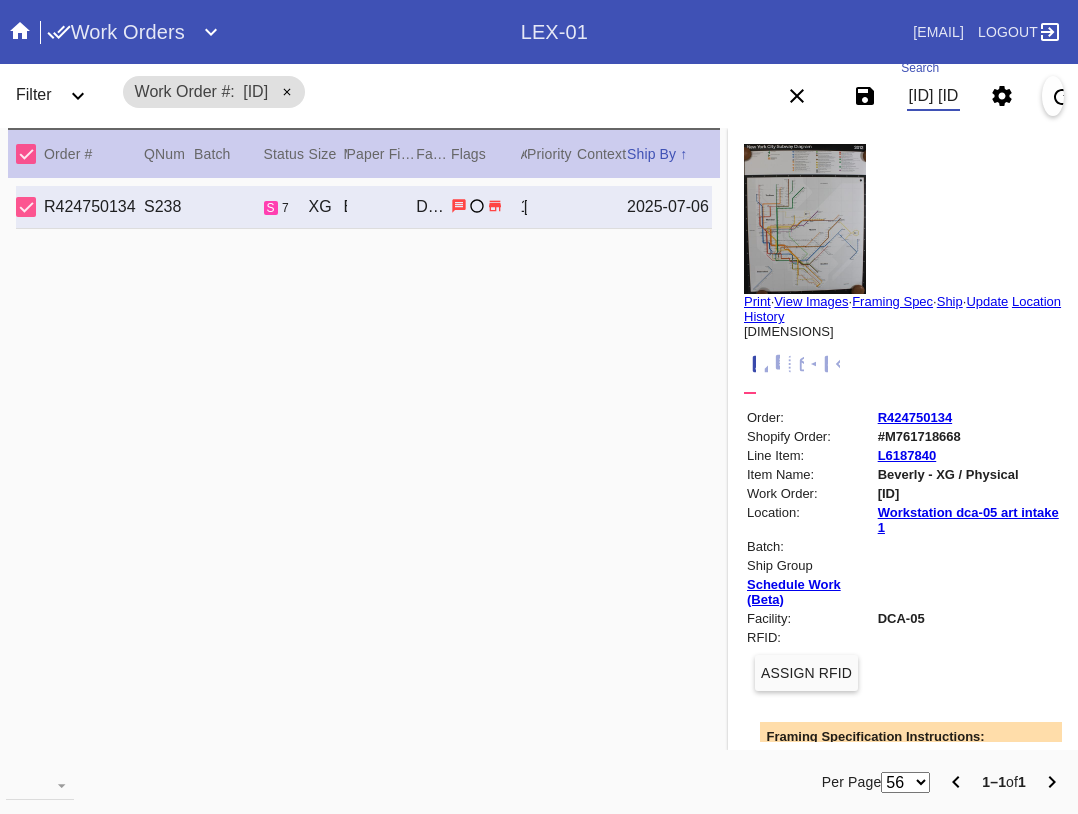 scroll, scrollTop: 0, scrollLeft: 252, axis: horizontal 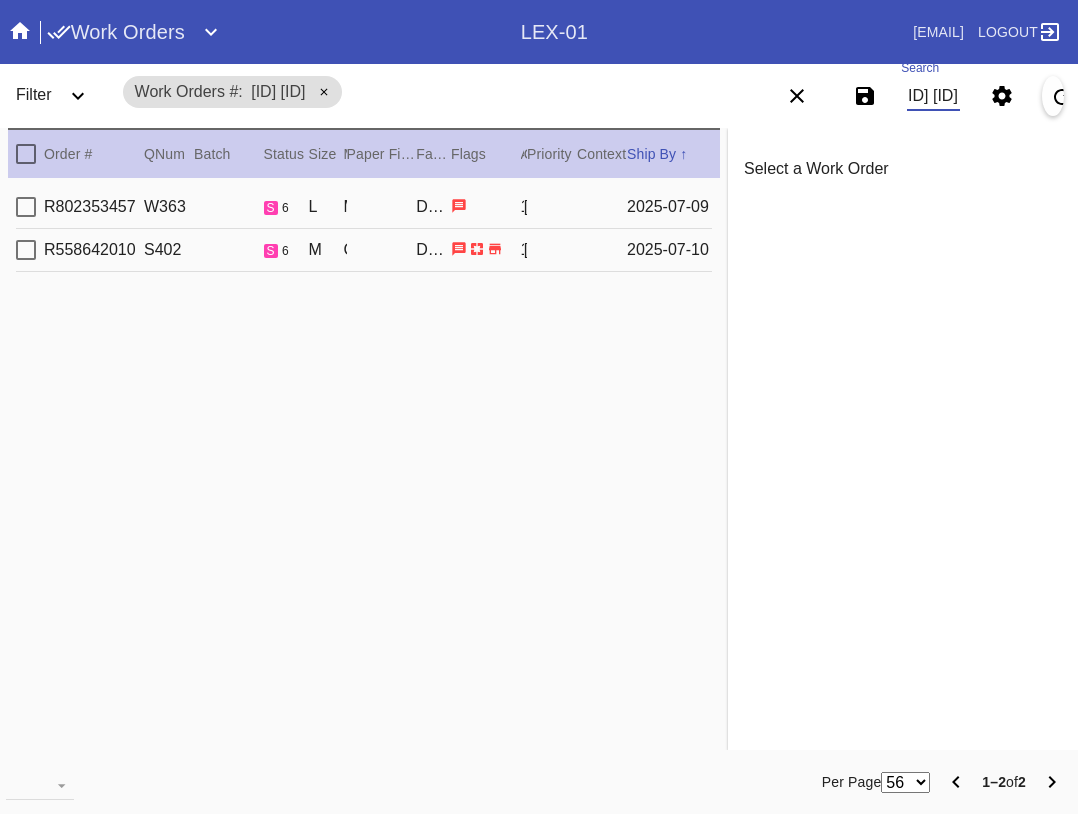 click at bounding box center (26, 154) 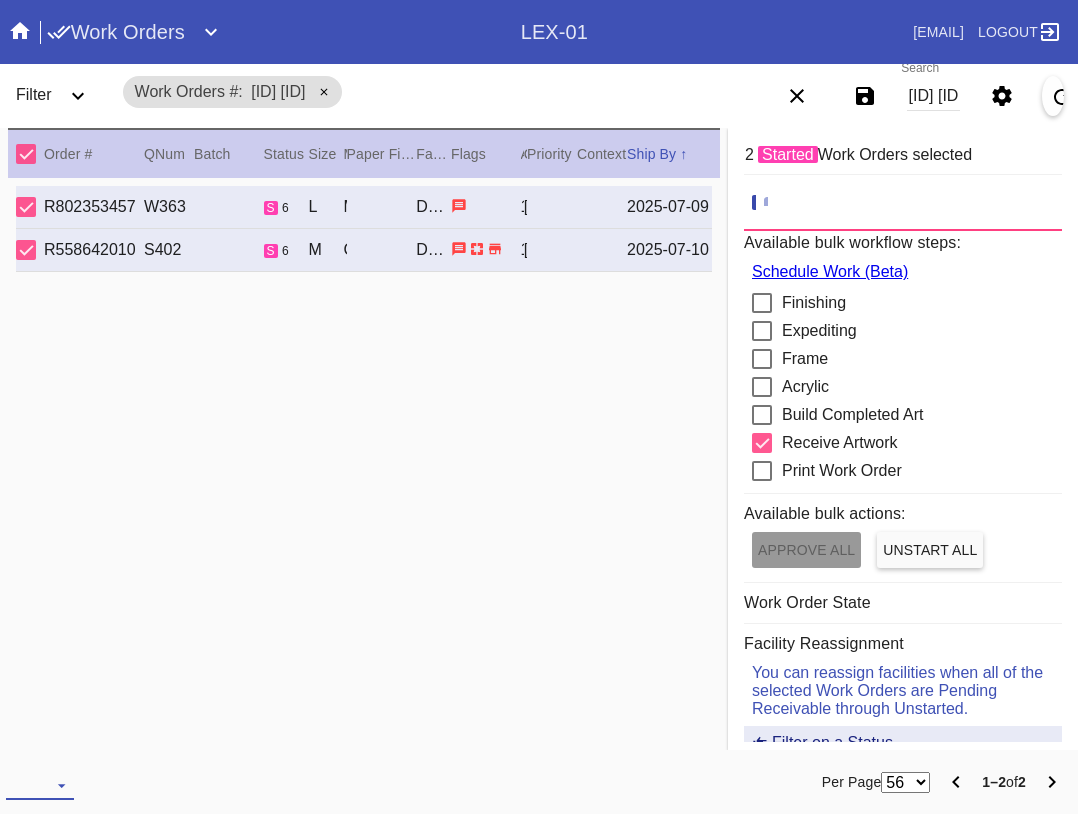 click at bounding box center [40, 785] 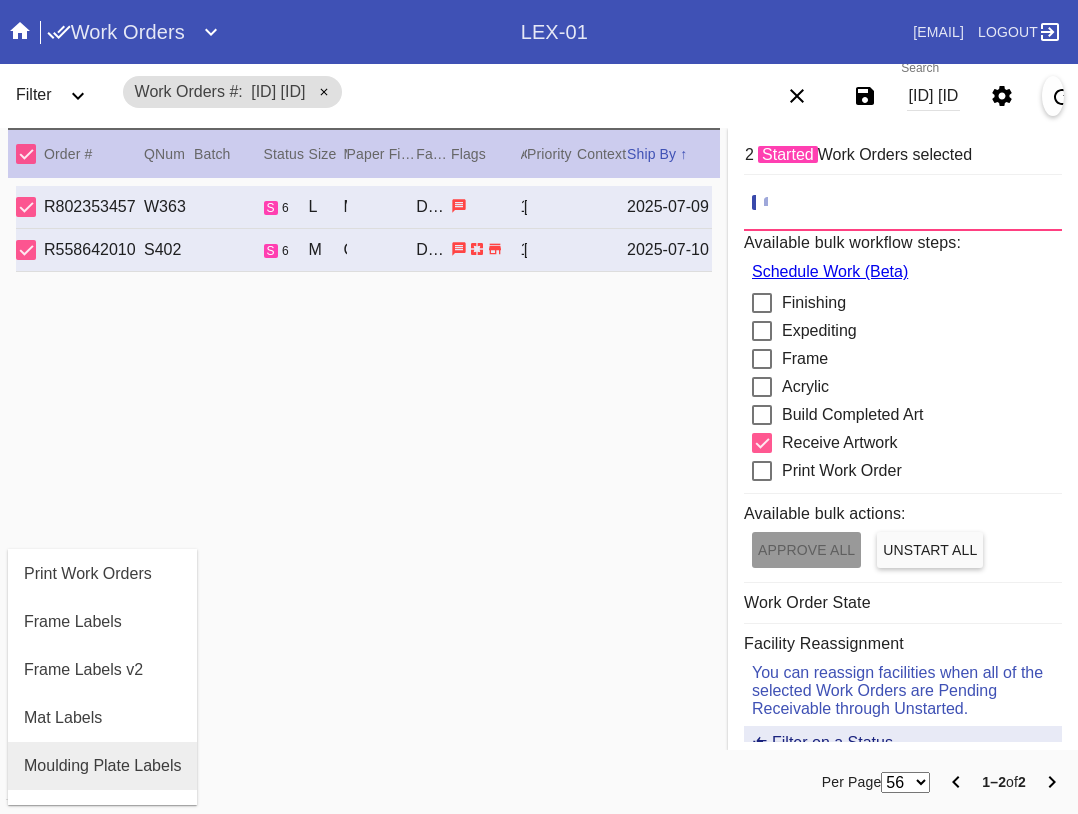 scroll, scrollTop: 100, scrollLeft: 0, axis: vertical 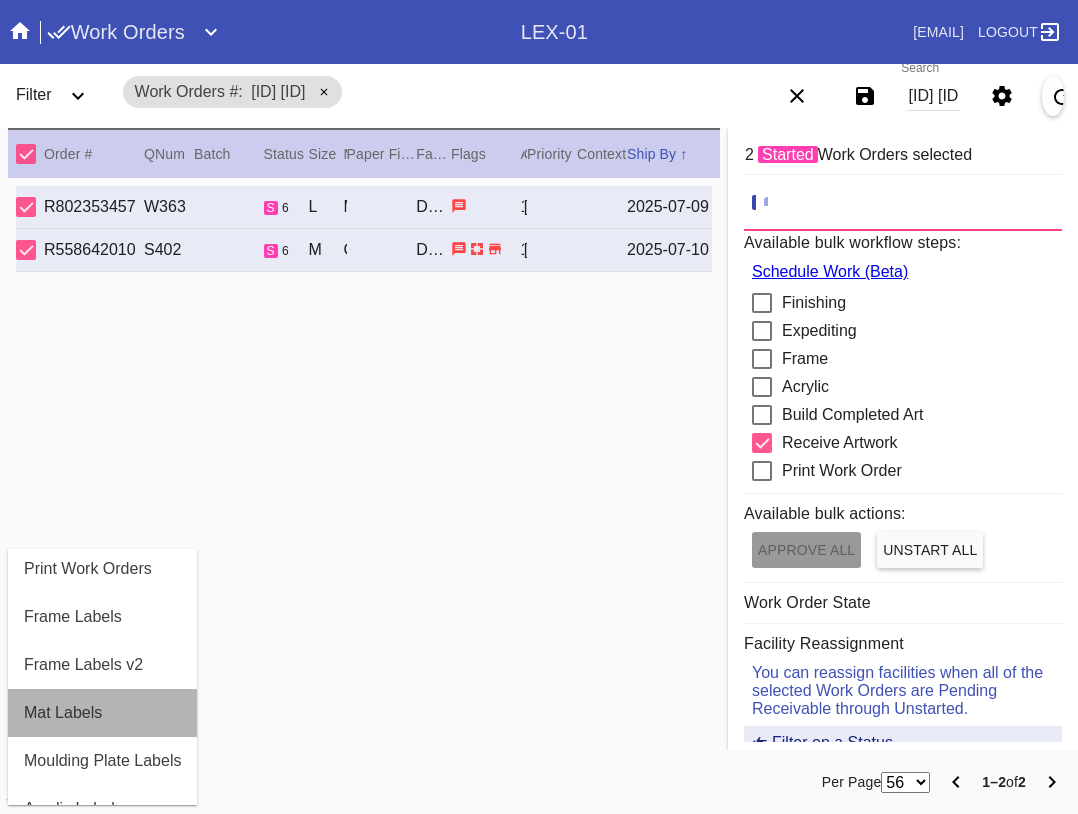 click on "Mat Labels" at bounding box center (102, 713) 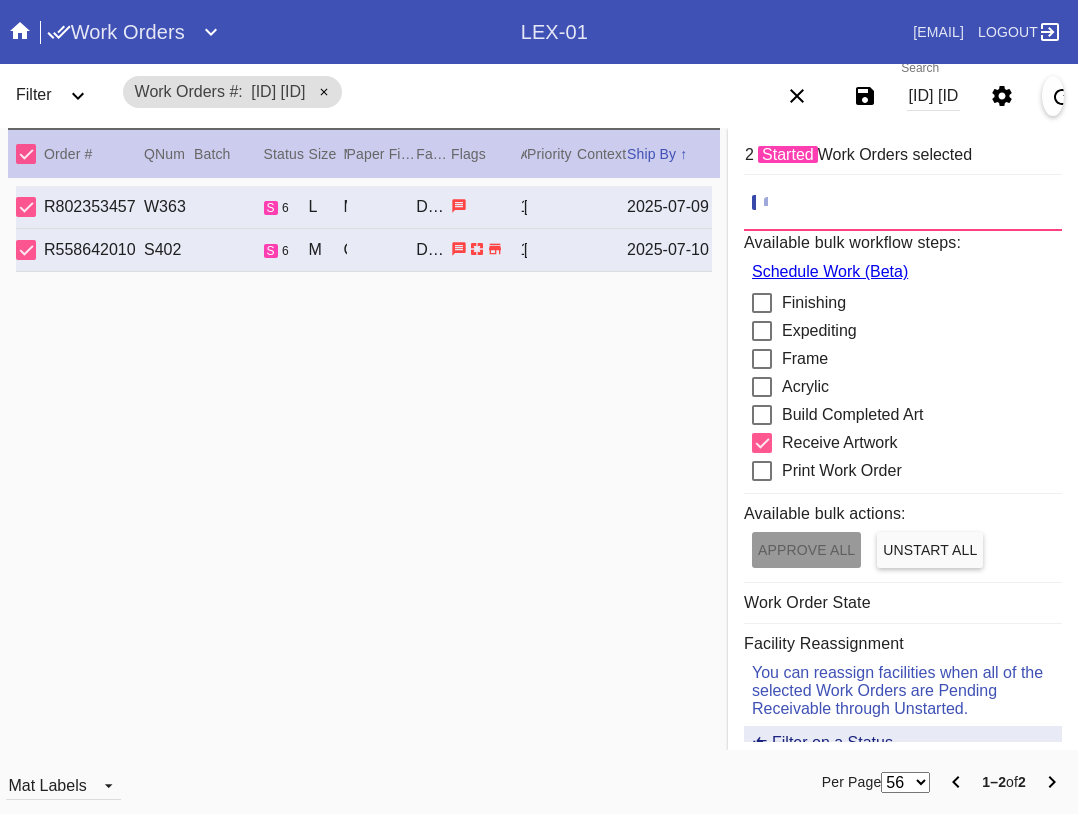 click on "Mat Labels" at bounding box center (161, 782) 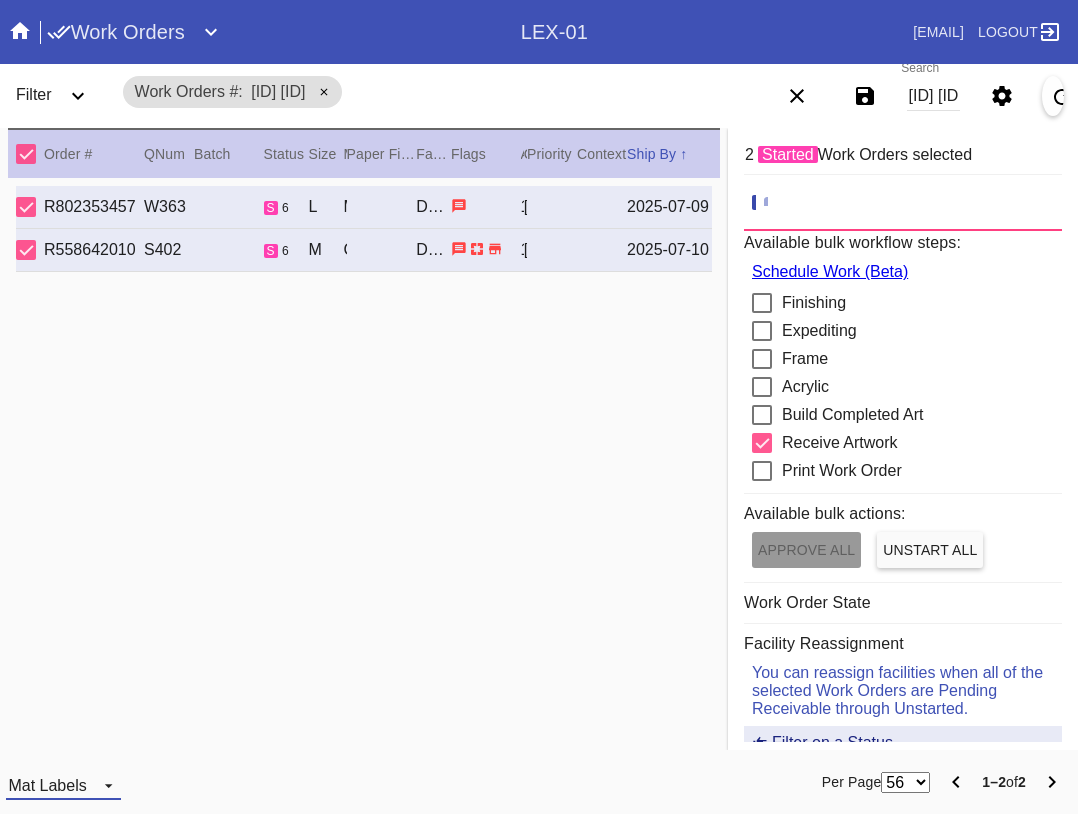 click on "Mat Labels" at bounding box center [47, 785] 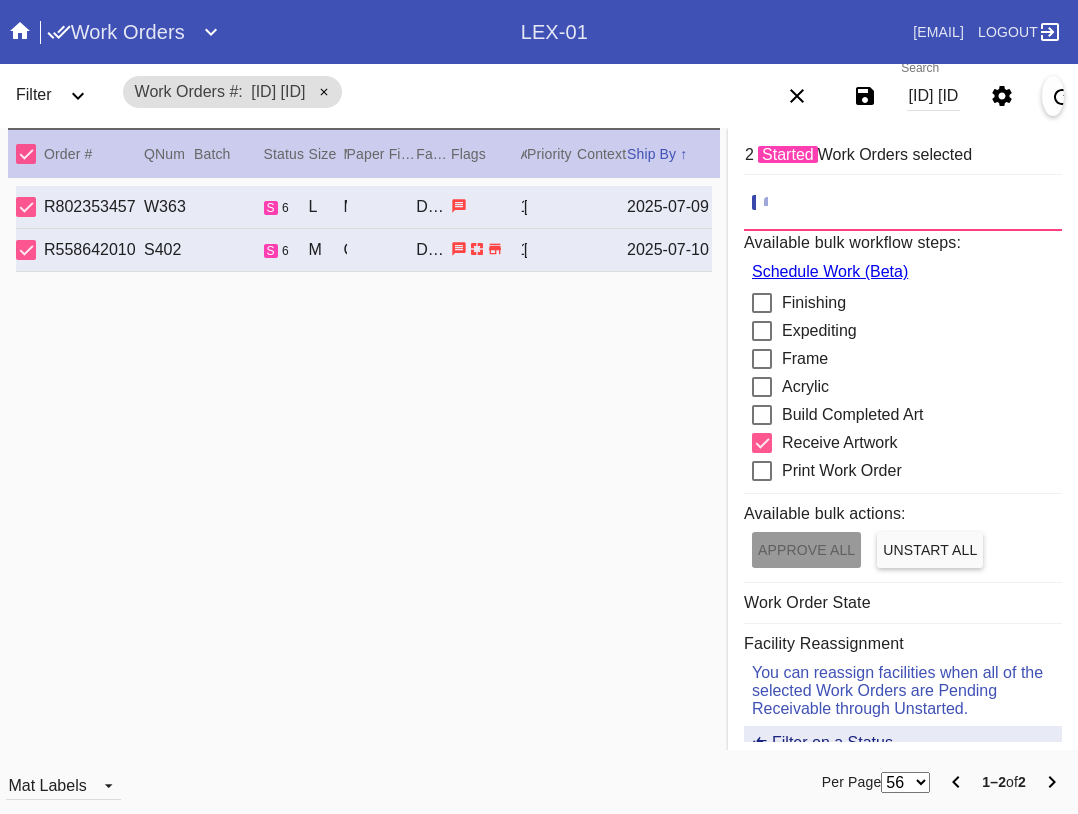scroll, scrollTop: 32, scrollLeft: 0, axis: vertical 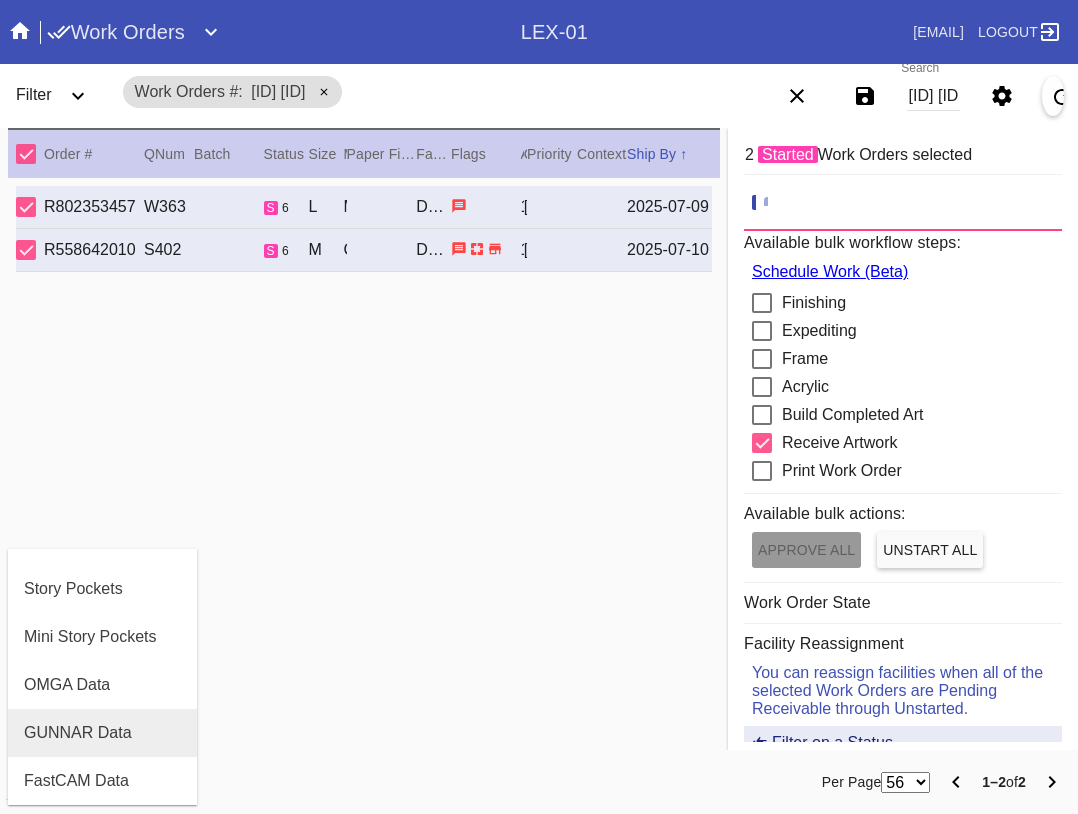 click on "GUNNAR Data" at bounding box center (78, 733) 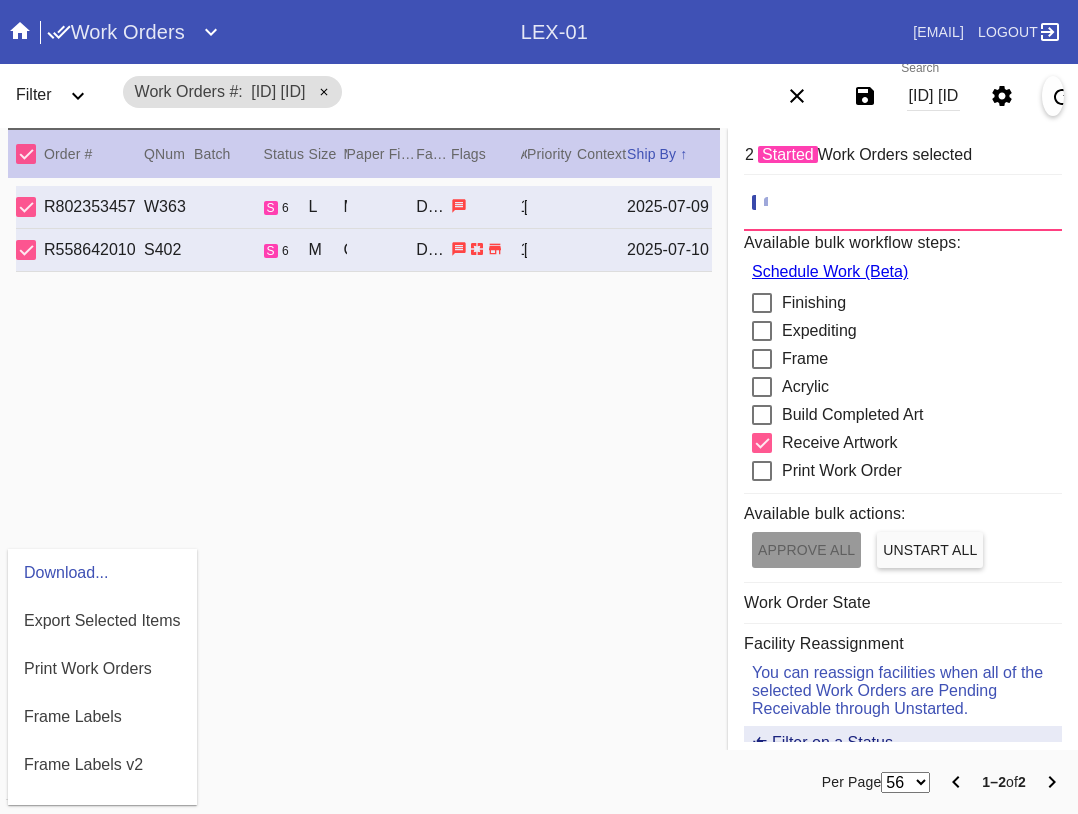 click at bounding box center [539, 407] 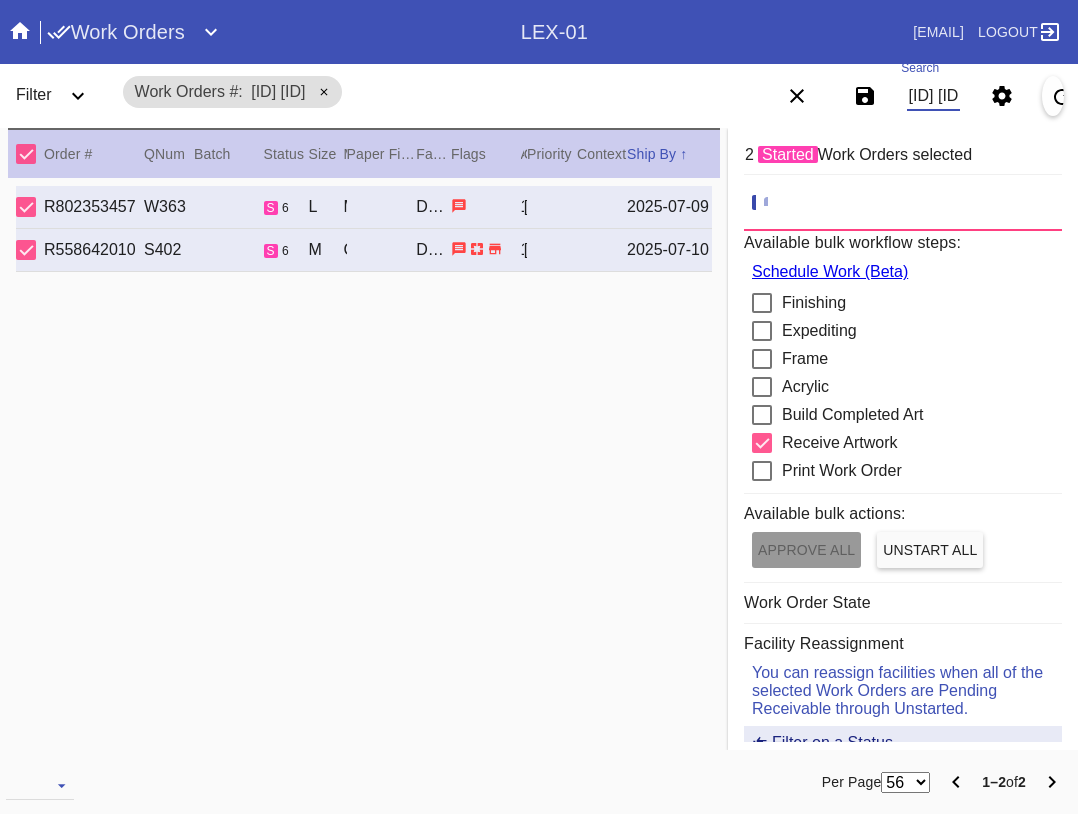 click on "[ID] [ID]" at bounding box center (933, 96) 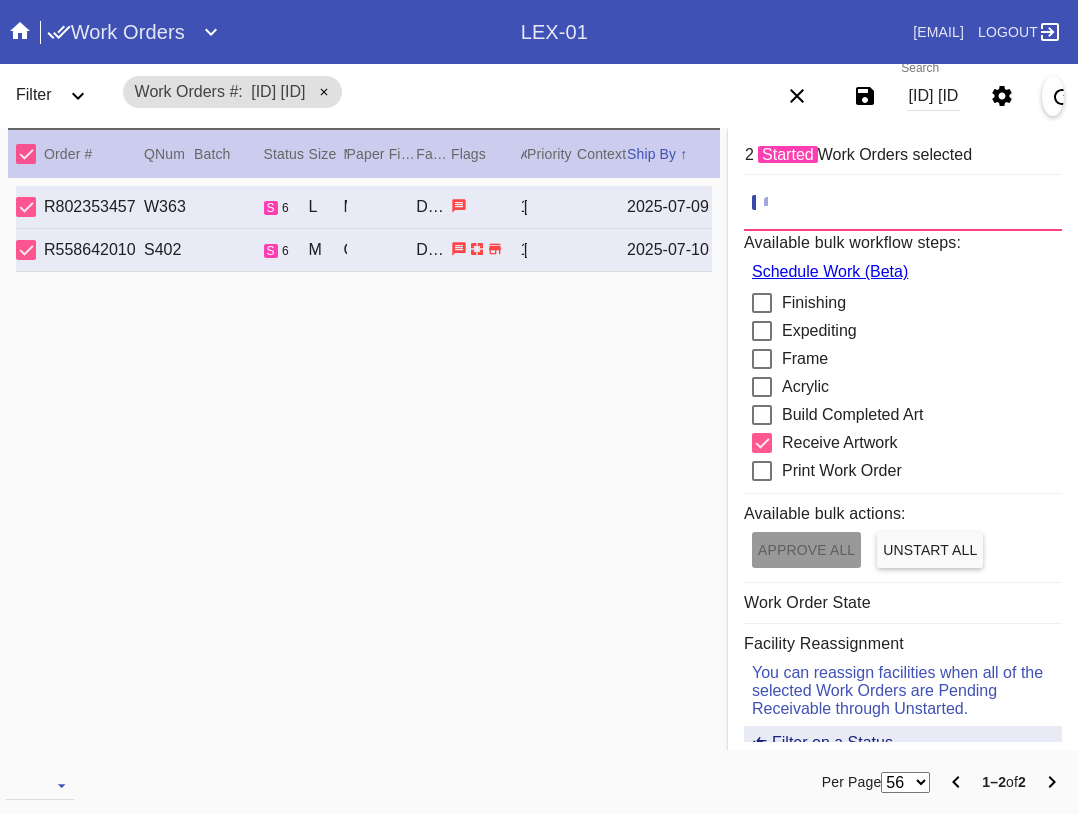click on "[ID] [ID]" at bounding box center (933, 96) 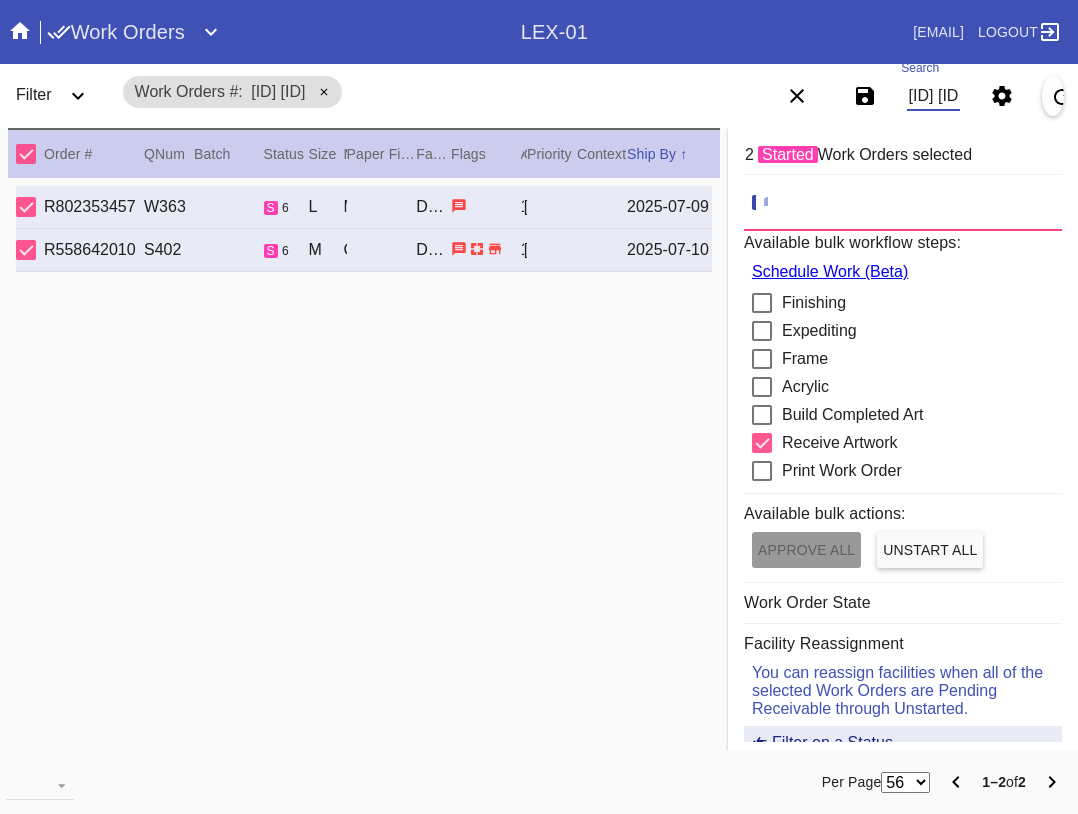 click on "[ID] [ID]" at bounding box center [933, 96] 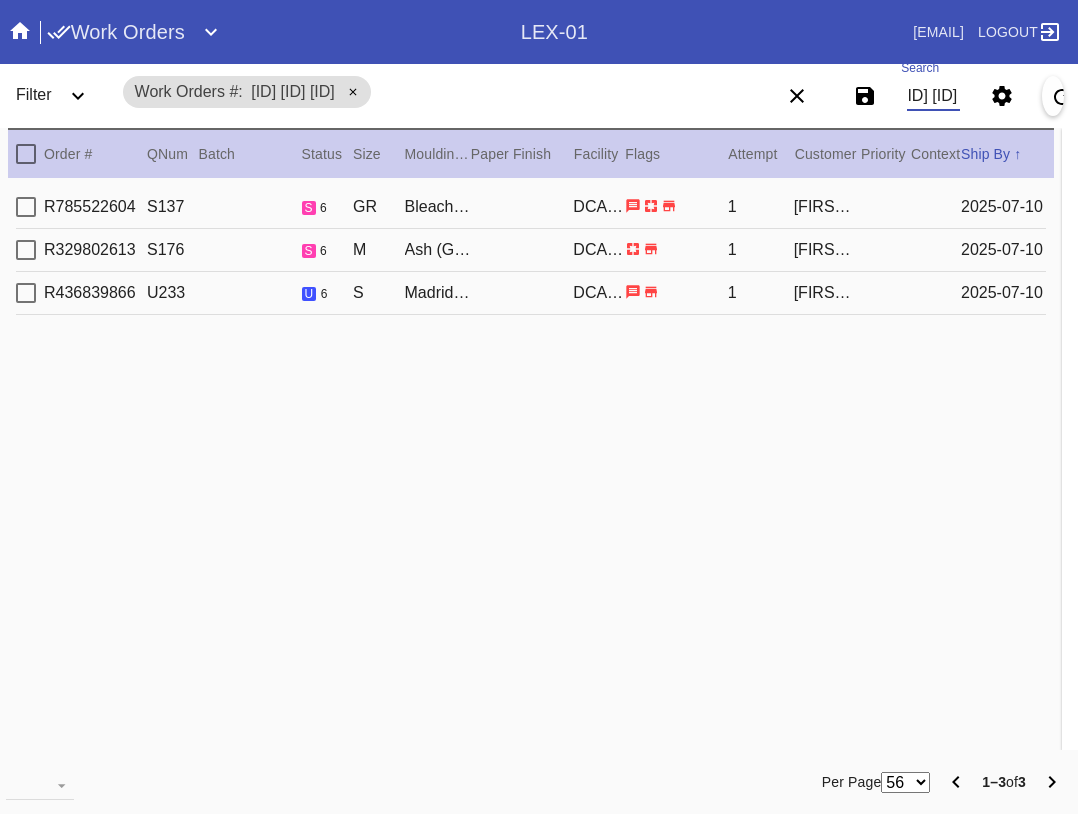 click at bounding box center (26, 154) 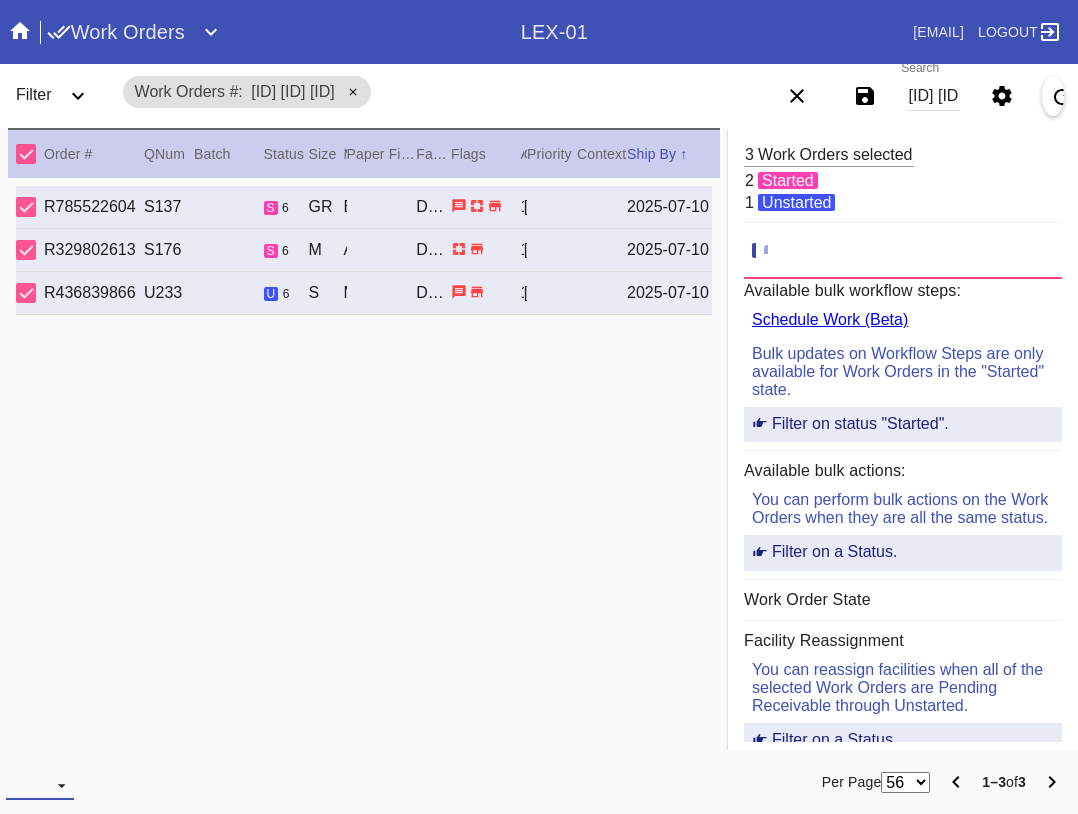 click at bounding box center (40, 785) 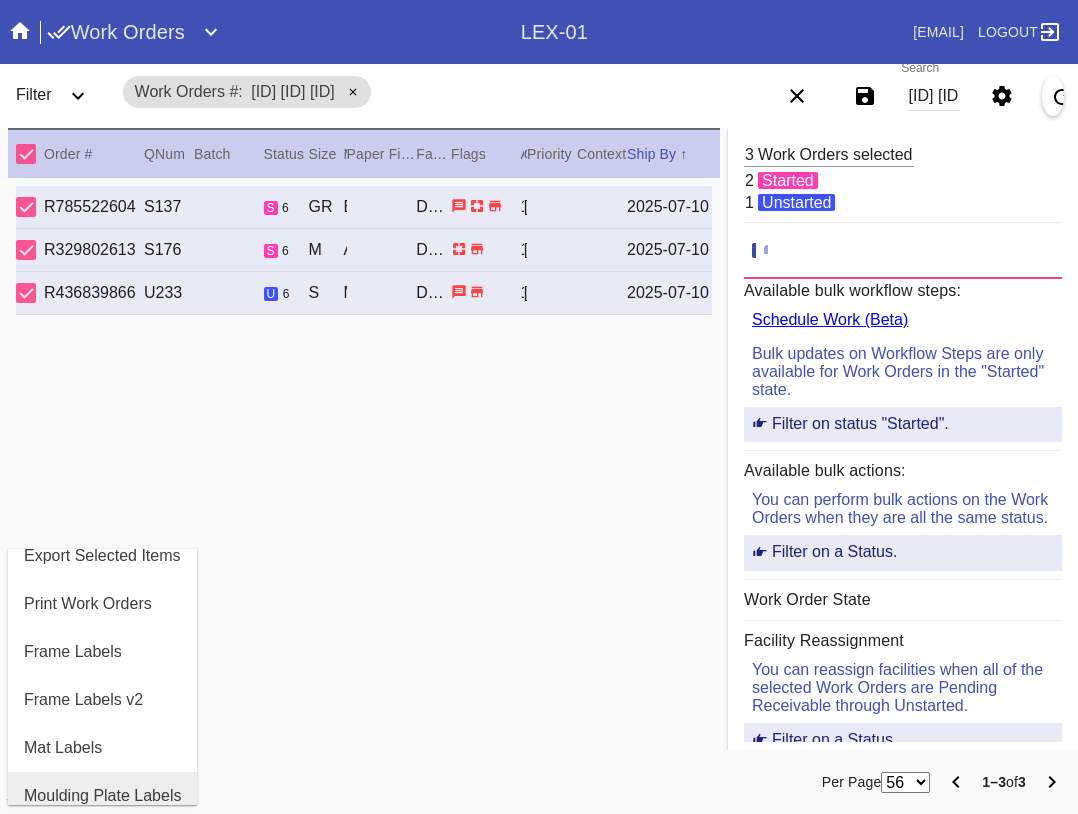 scroll, scrollTop: 100, scrollLeft: 0, axis: vertical 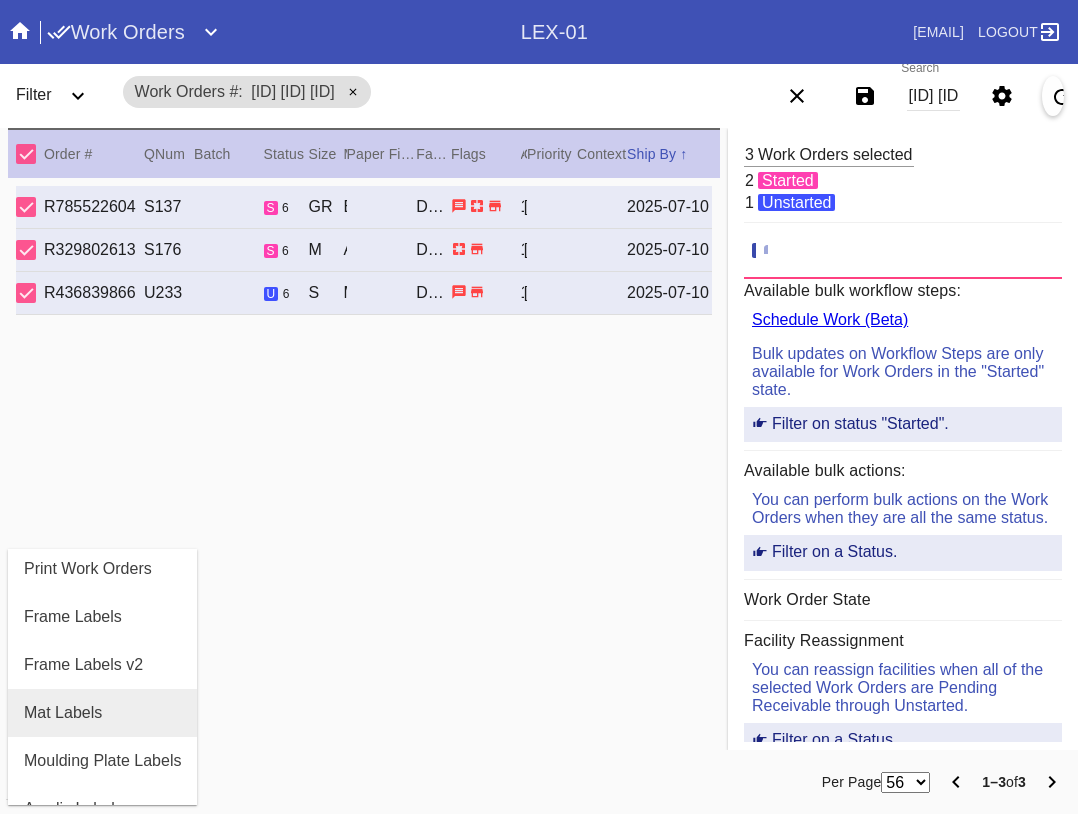 click on "Mat Labels" at bounding box center [102, 713] 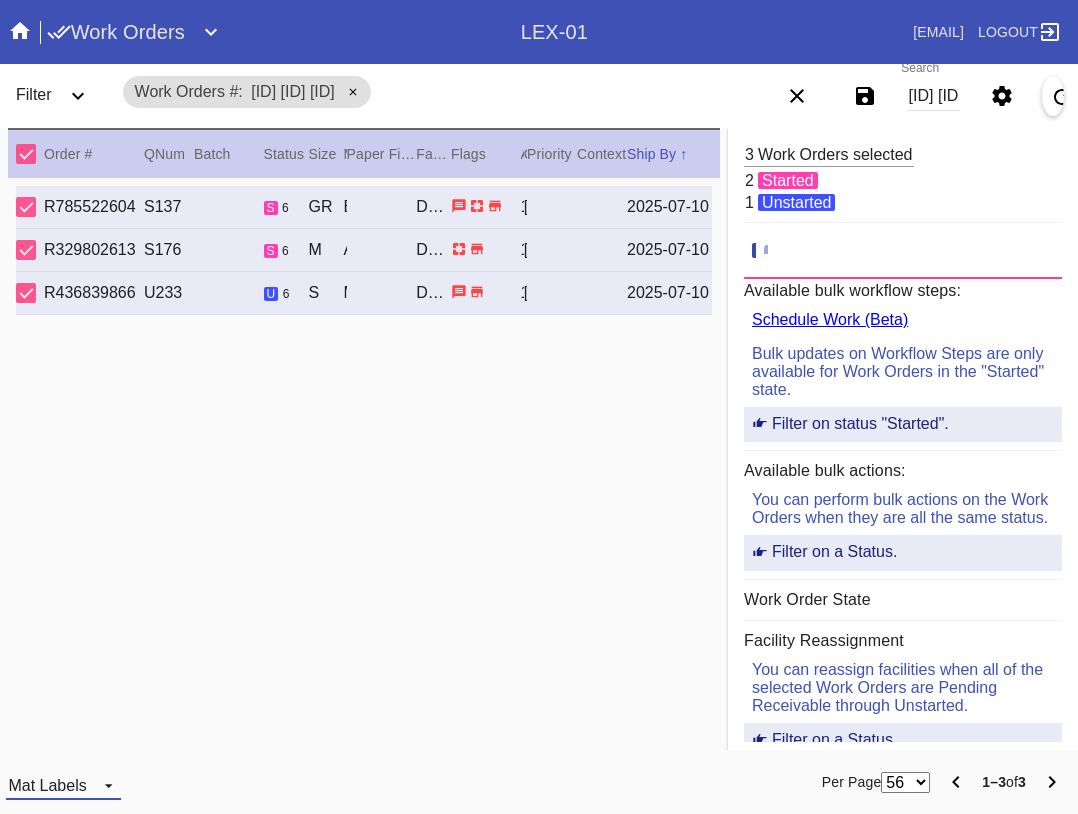 click on "Mat Labels" at bounding box center [63, 785] 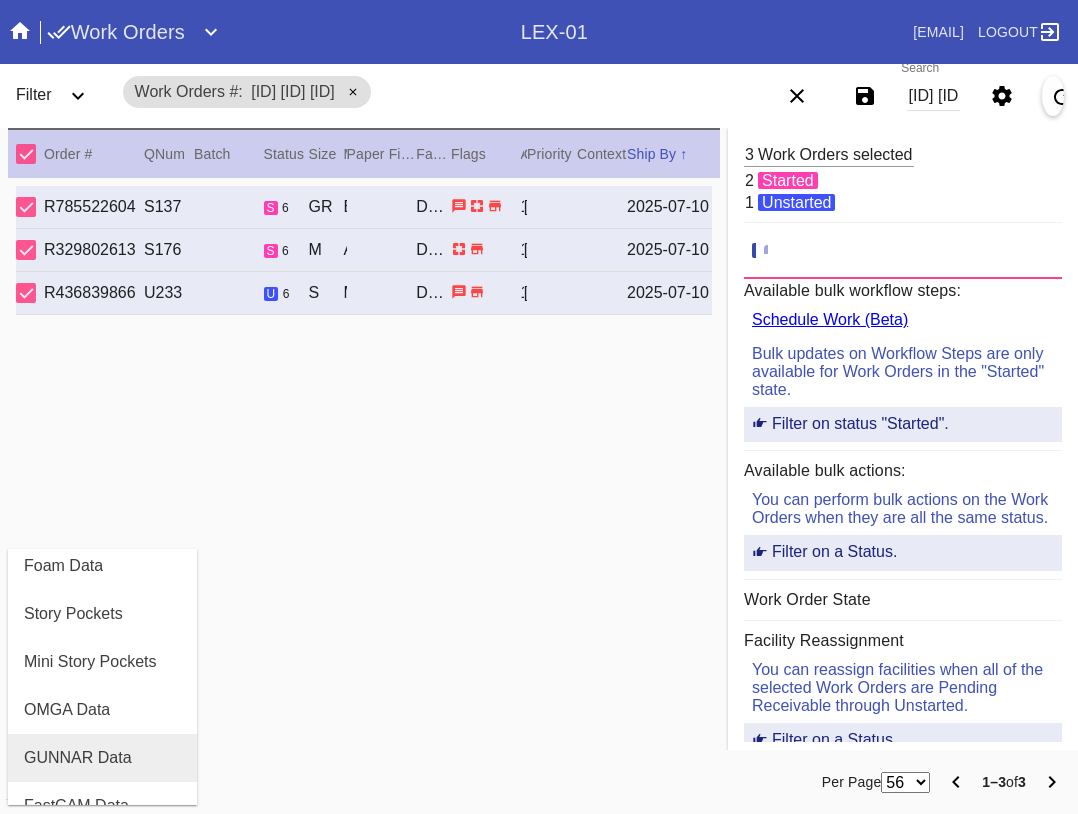 scroll, scrollTop: 464, scrollLeft: 0, axis: vertical 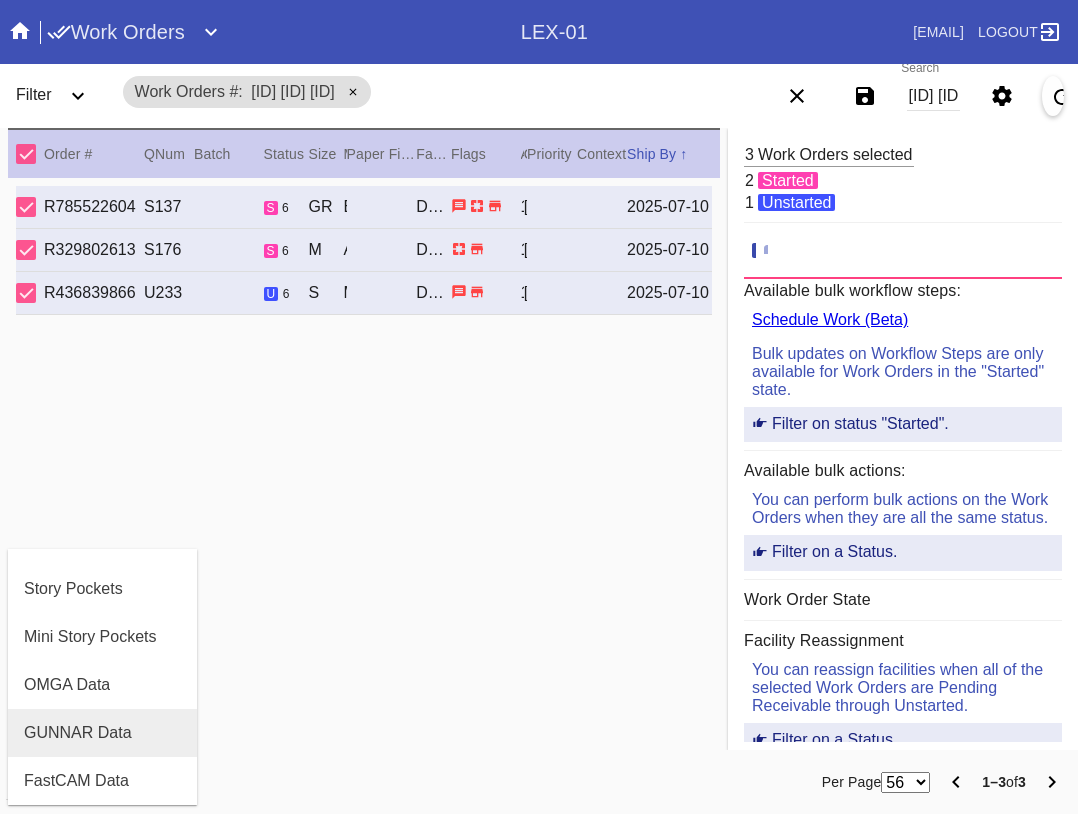 click on "GUNNAR Data" at bounding box center (78, 733) 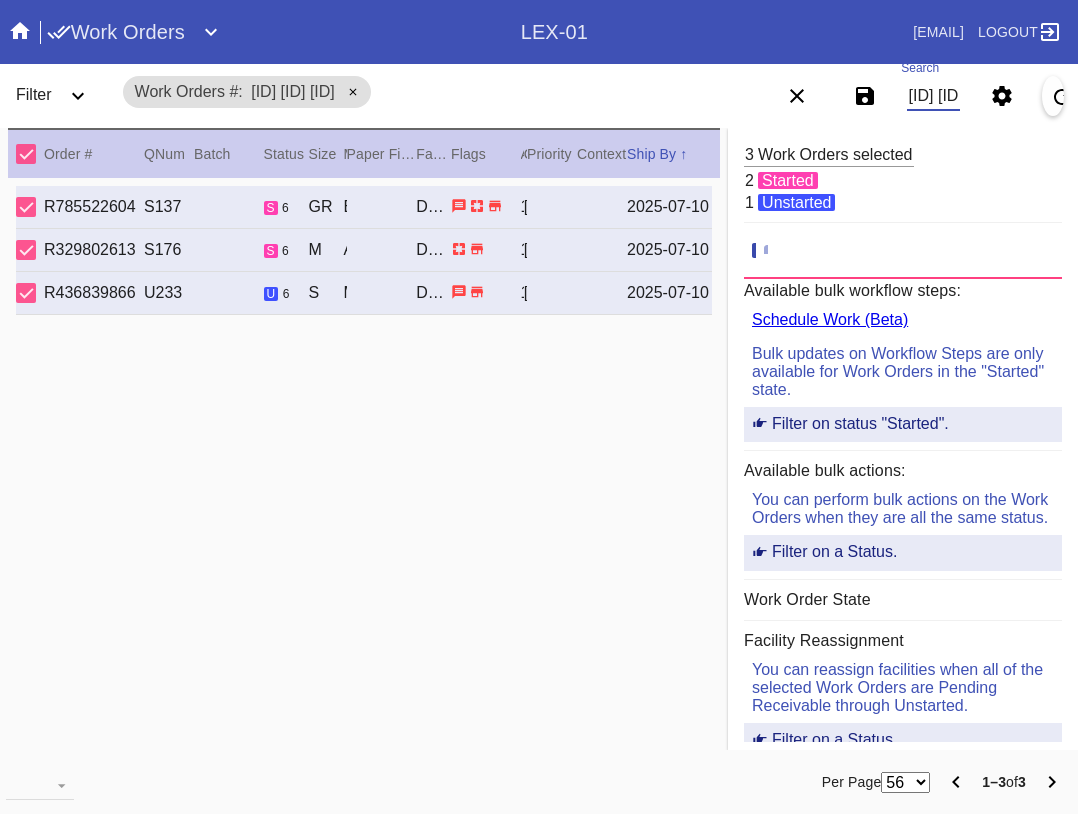 click on "[ID] [ID] [ID]" at bounding box center (933, 96) 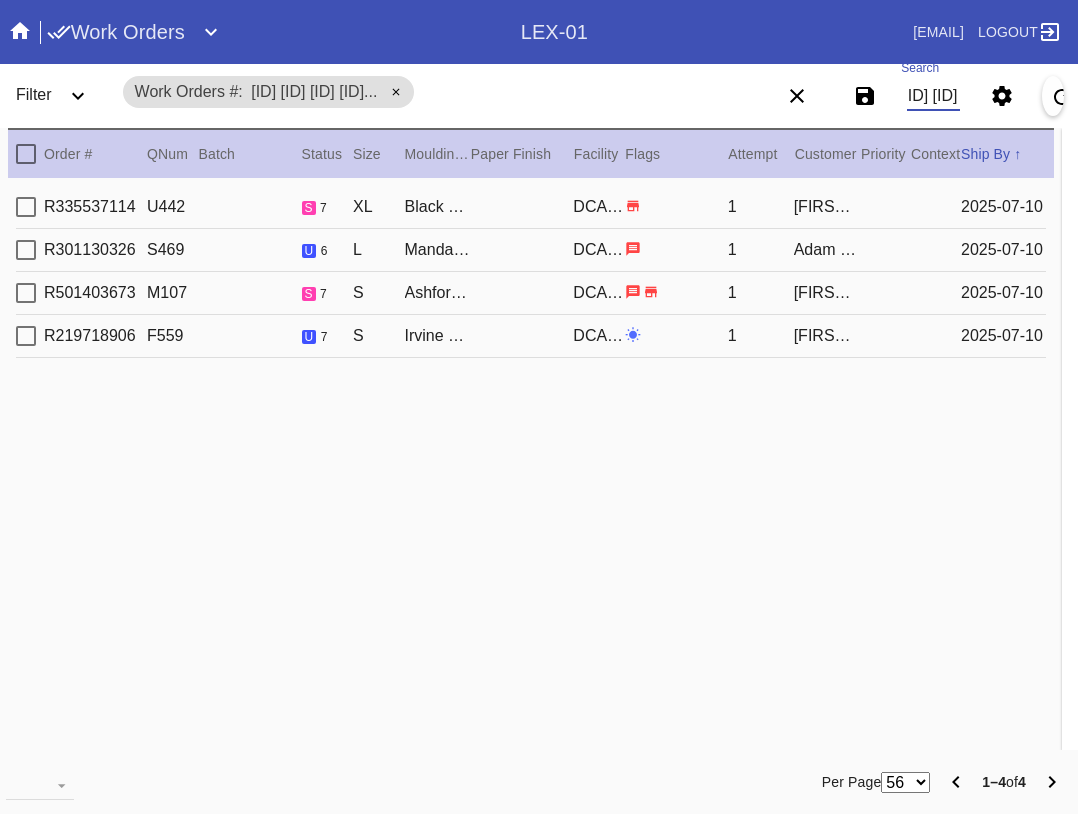 click at bounding box center [26, 154] 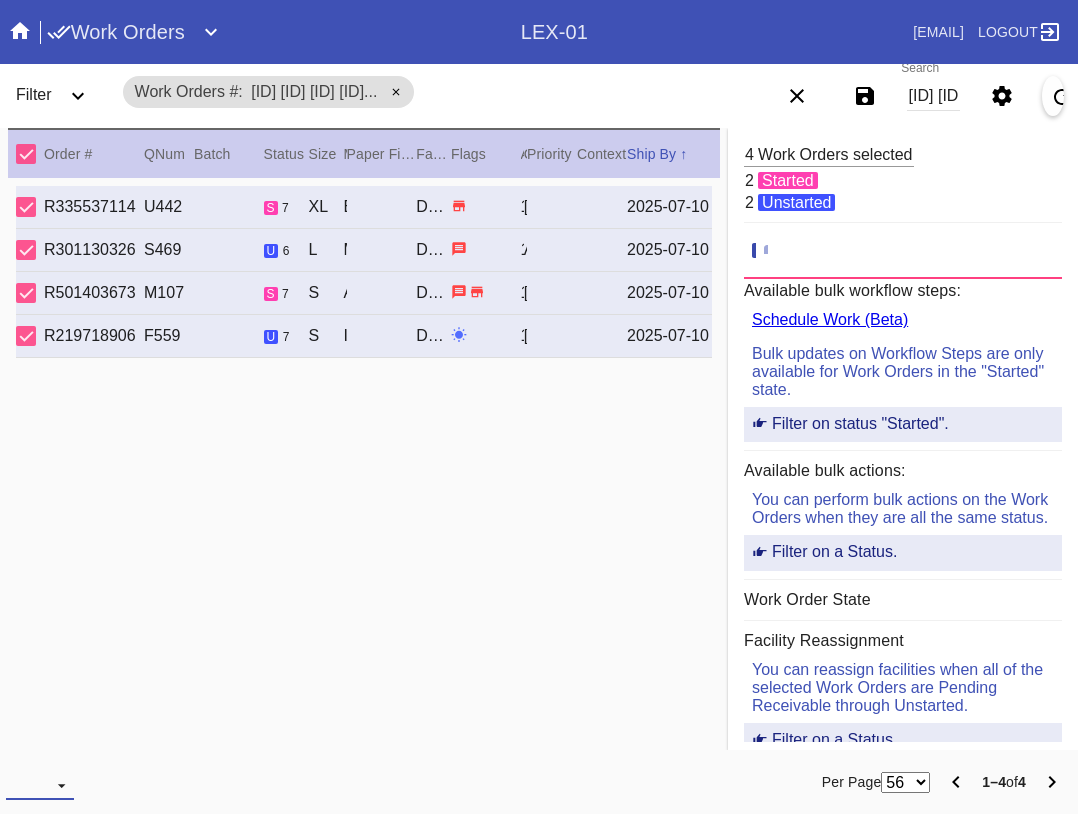 click at bounding box center (40, 785) 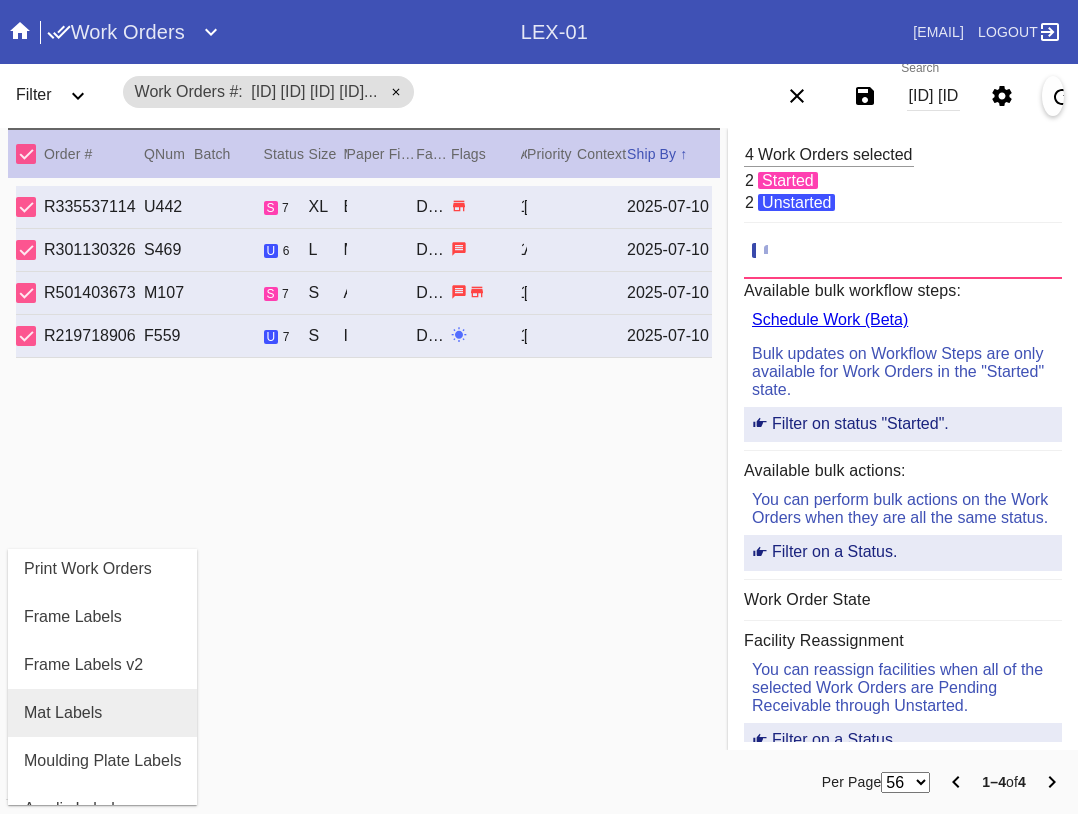 click on "Mat Labels" at bounding box center (63, 713) 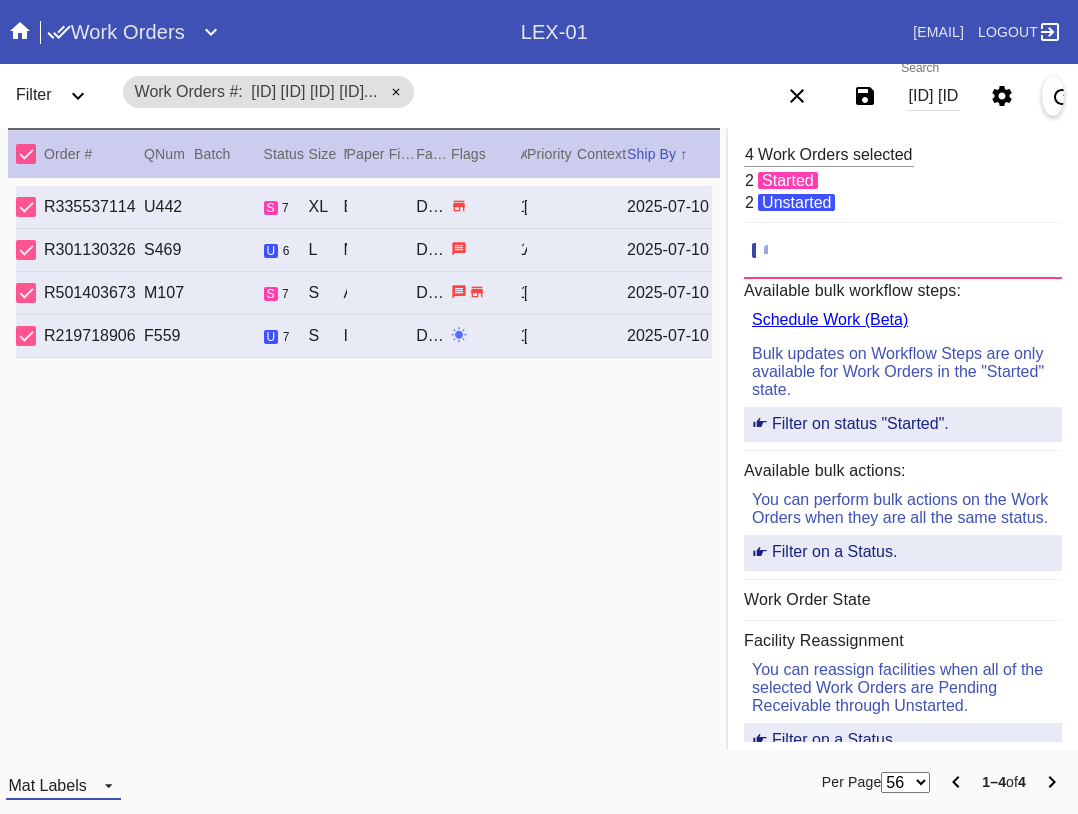 click on "Mat Labels" at bounding box center [63, 785] 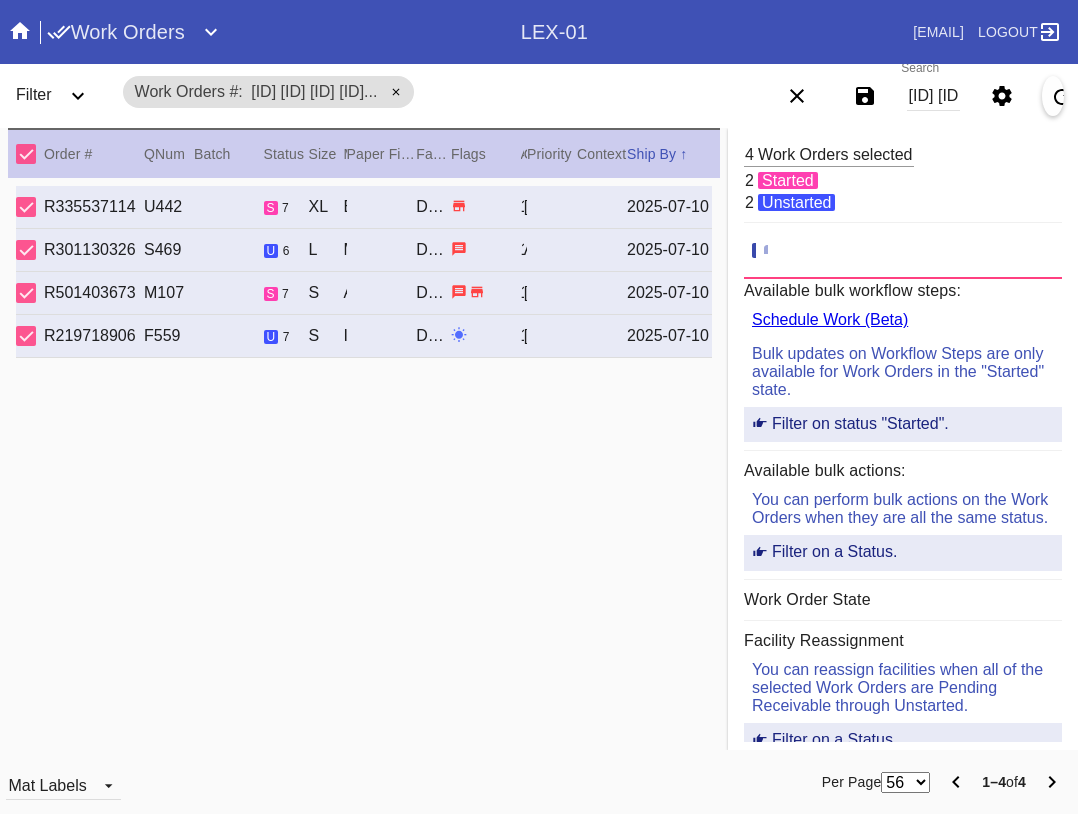 scroll, scrollTop: 32, scrollLeft: 0, axis: vertical 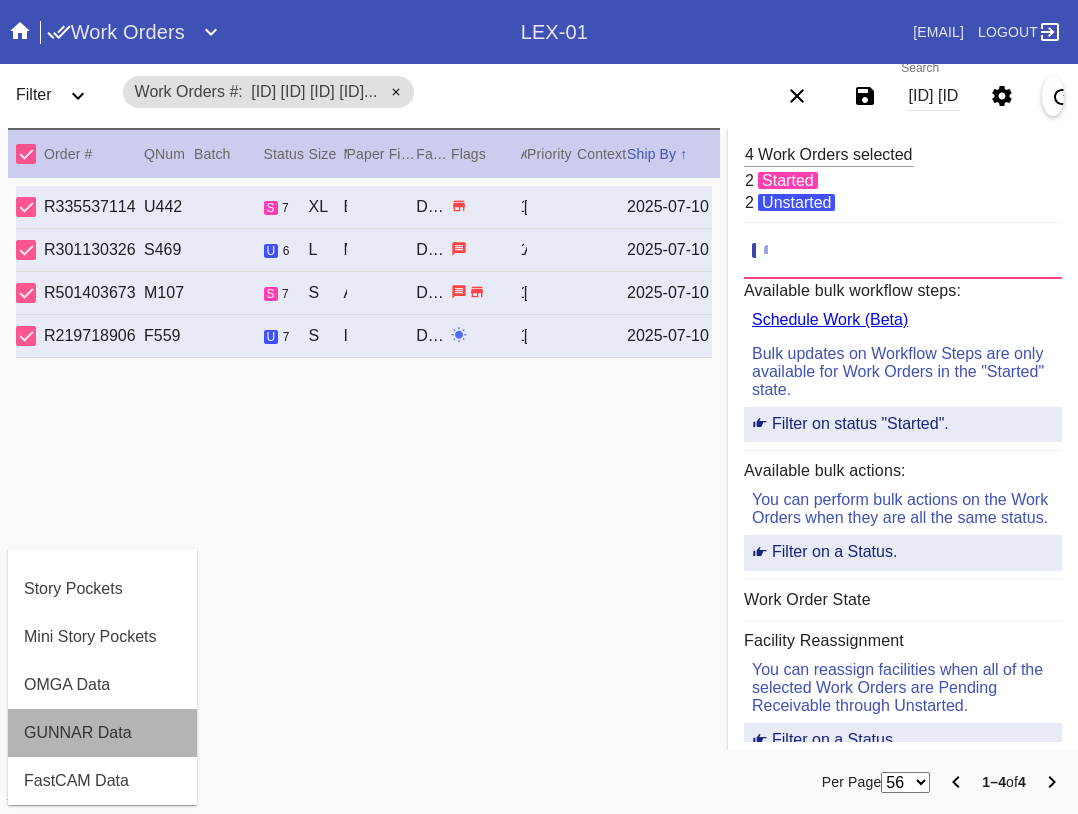 click on "GUNNAR Data" at bounding box center (78, 733) 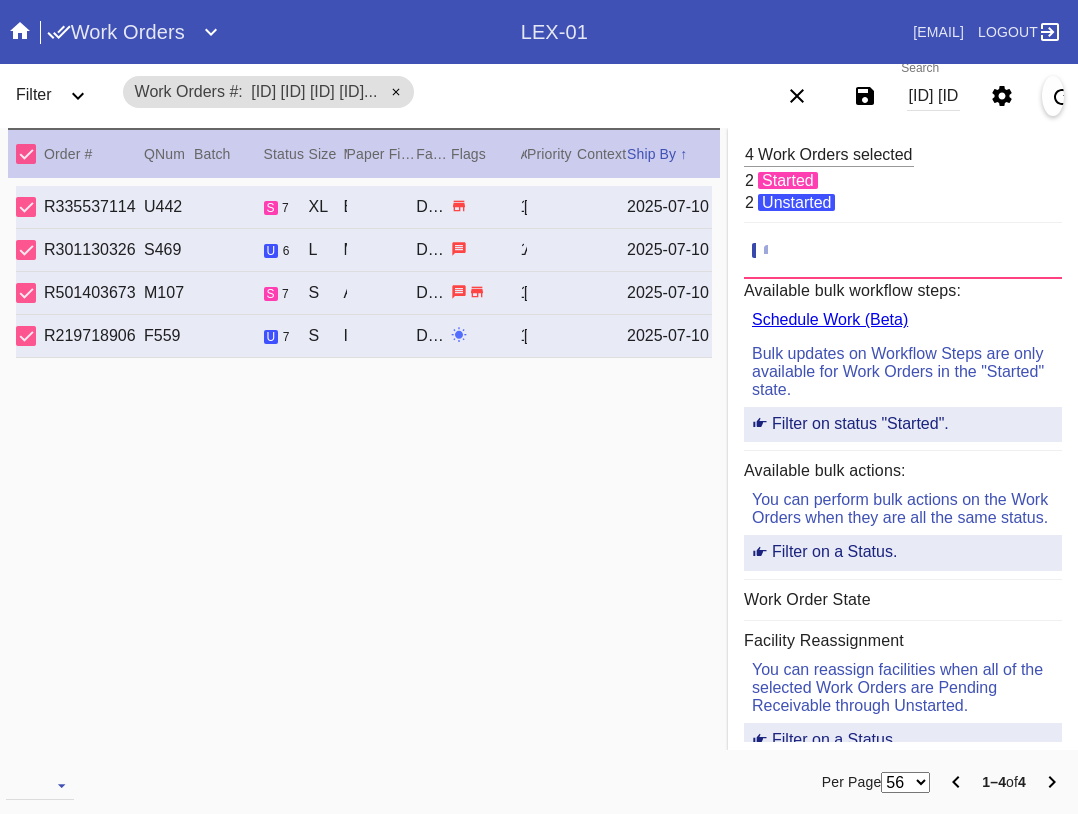 click on "[ID] [ID] [ID] [ID]" at bounding box center (933, 96) 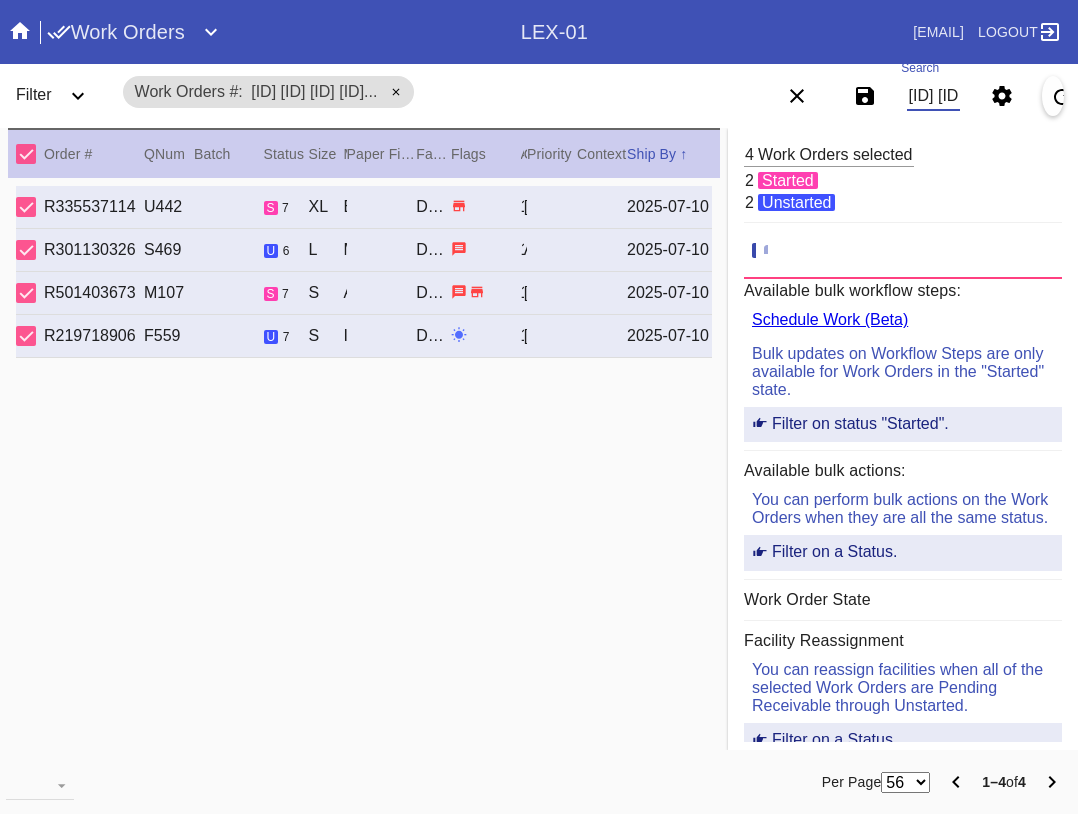 click on "[ID] [ID] [ID] [ID]" at bounding box center (933, 96) 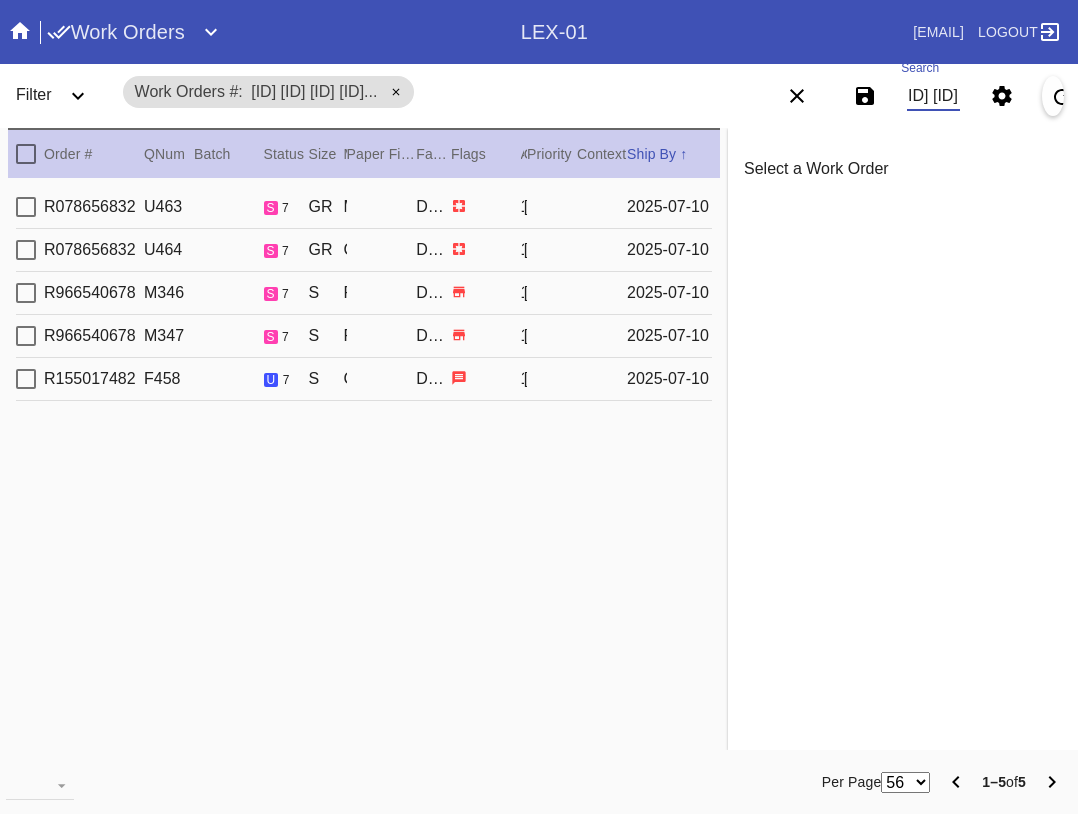 click at bounding box center (26, 154) 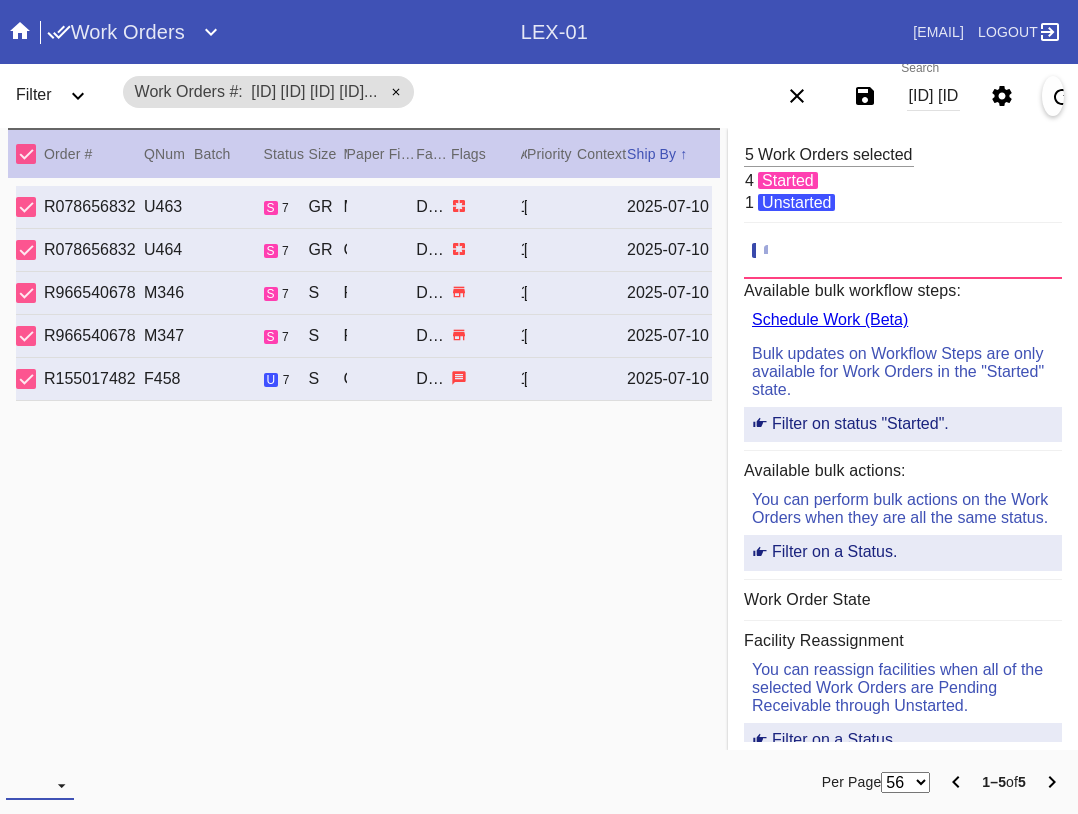 click at bounding box center (40, 785) 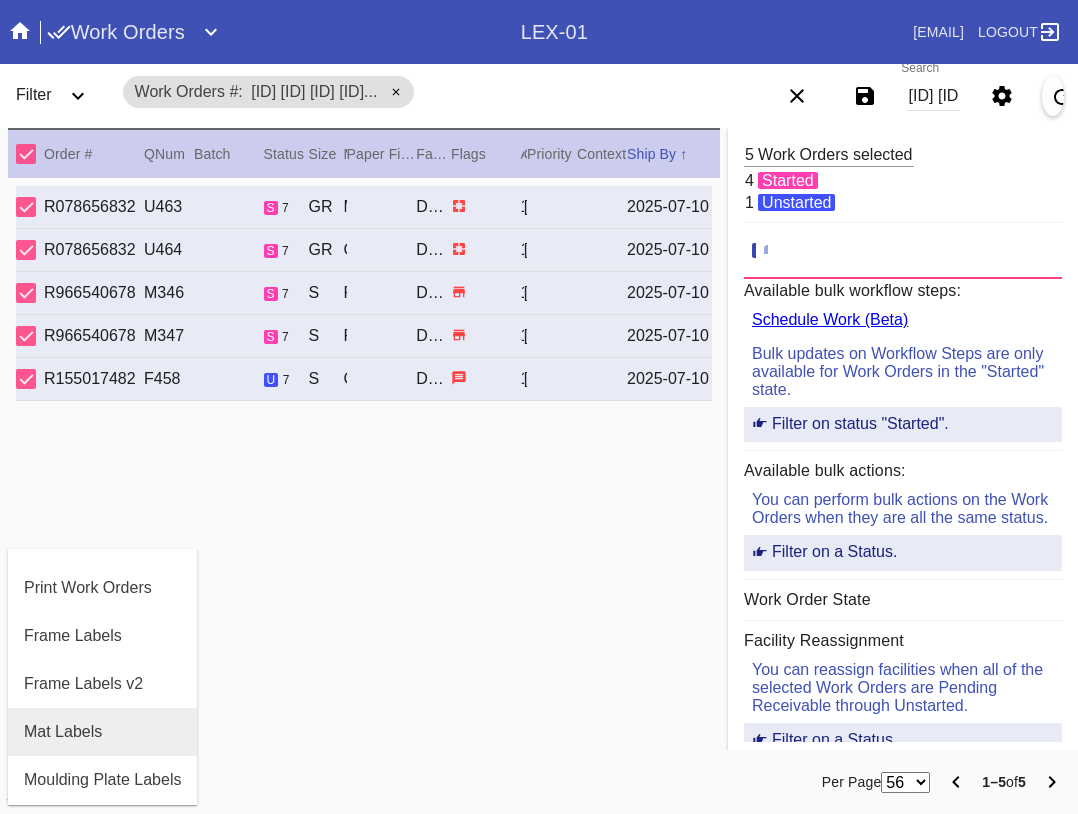scroll, scrollTop: 100, scrollLeft: 0, axis: vertical 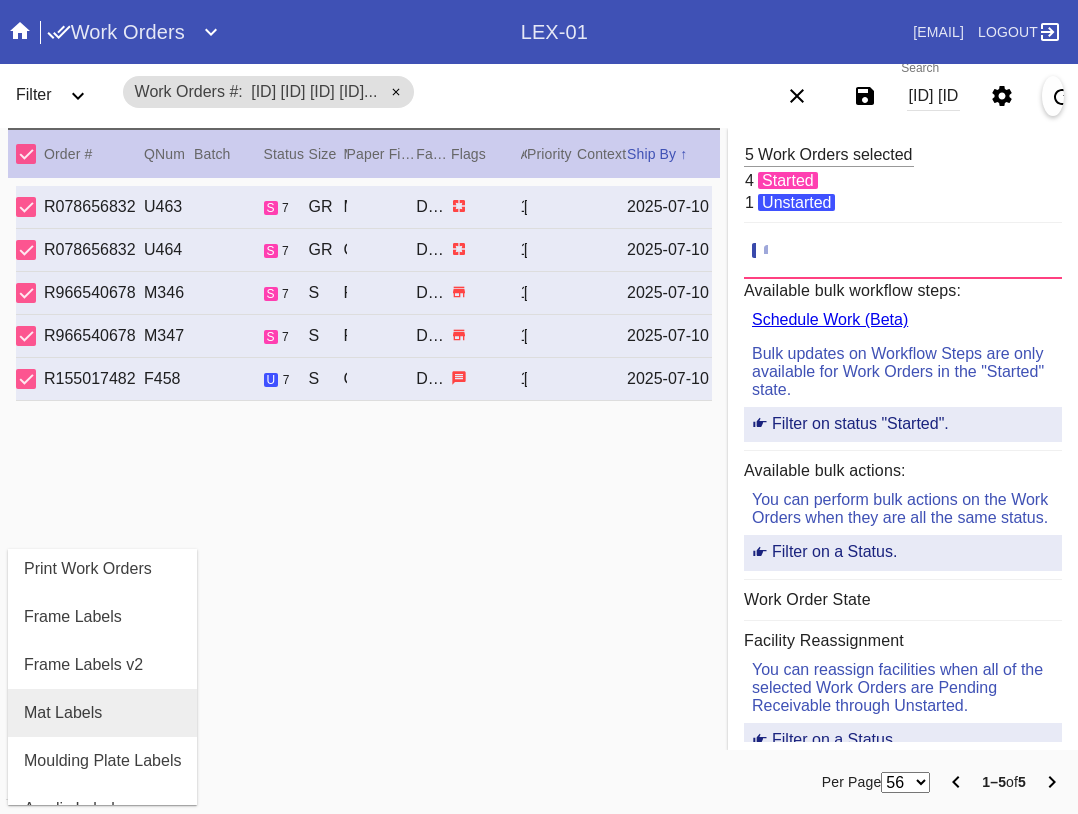 click on "Mat Labels" at bounding box center (102, 713) 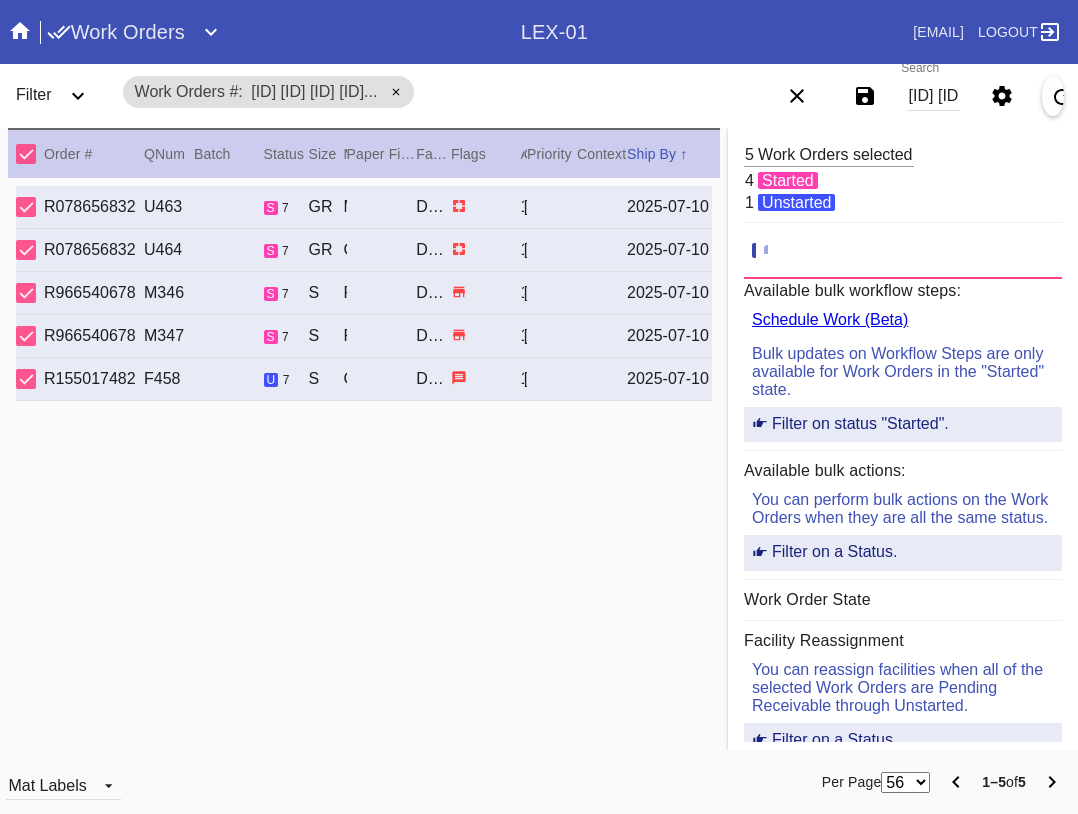 click on "Mat Labels" at bounding box center [161, 782] 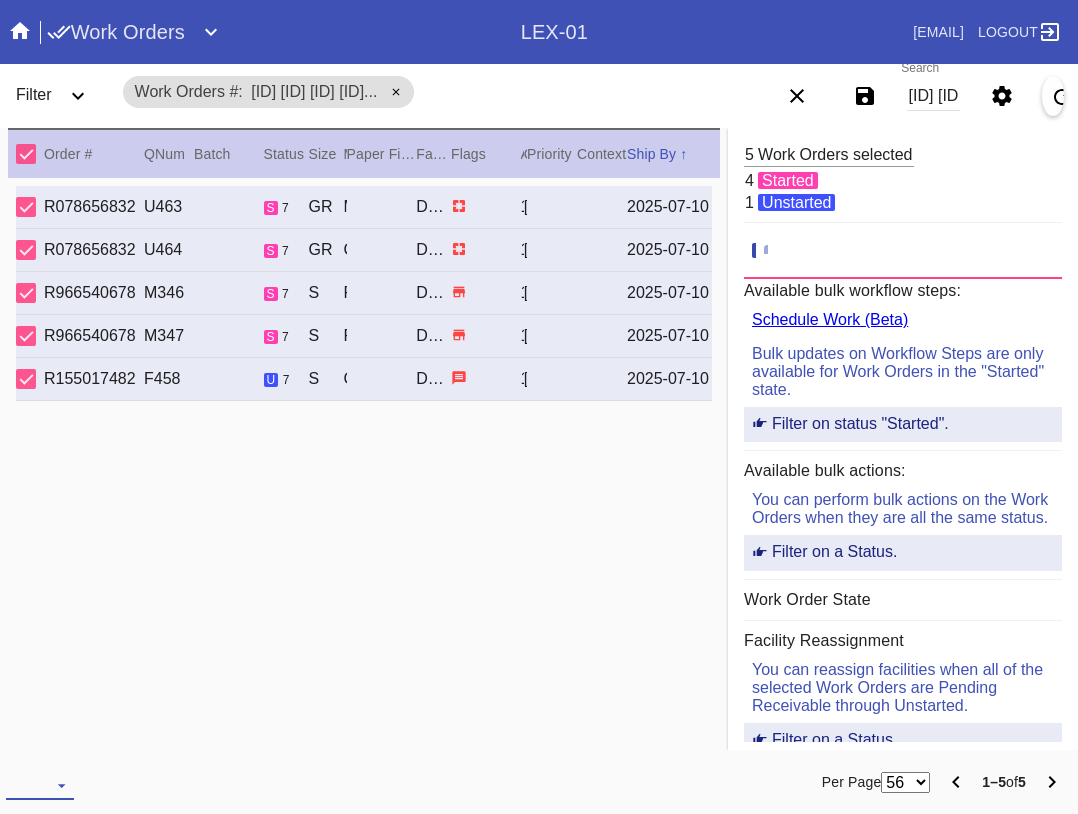 click at bounding box center [40, 785] 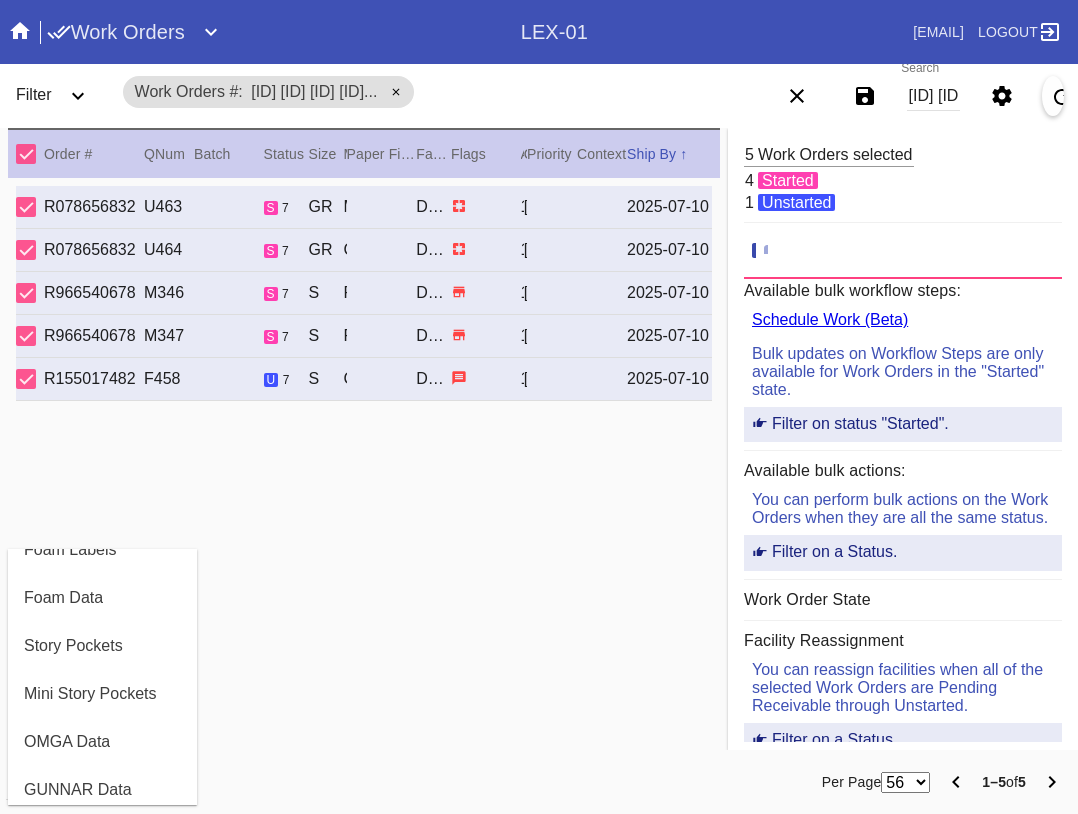 scroll, scrollTop: 464, scrollLeft: 0, axis: vertical 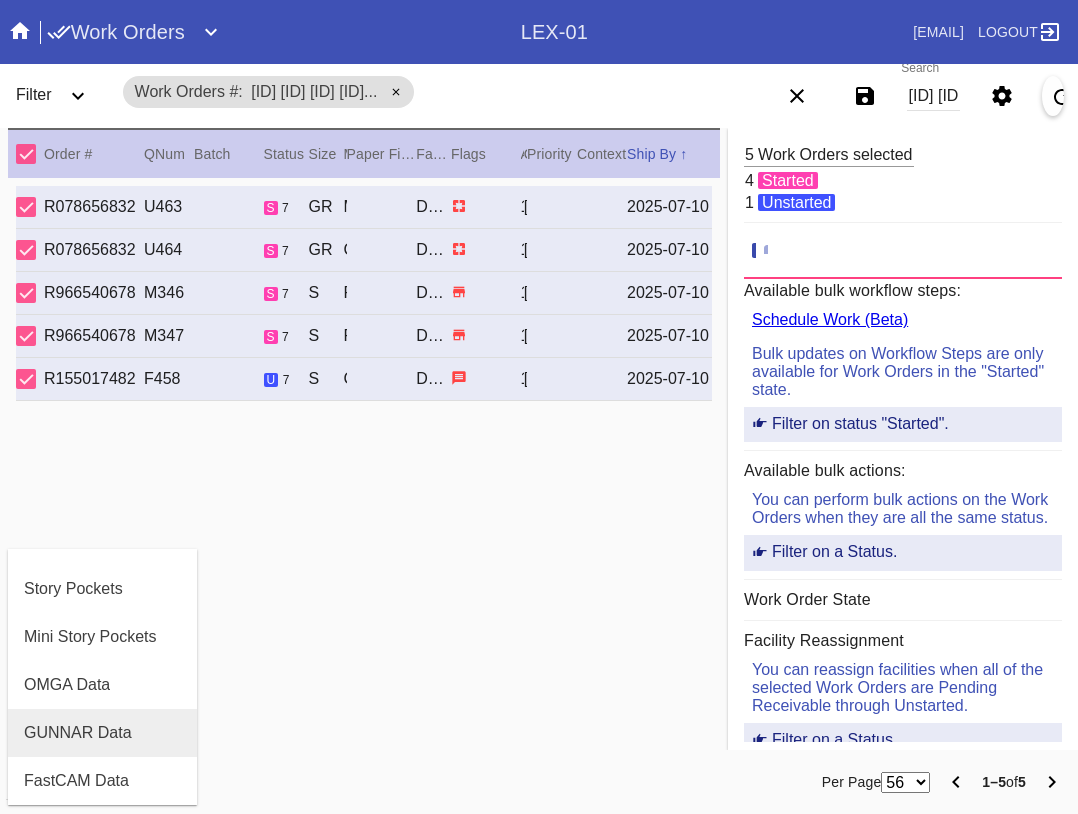 click on "GUNNAR Data" at bounding box center (78, 733) 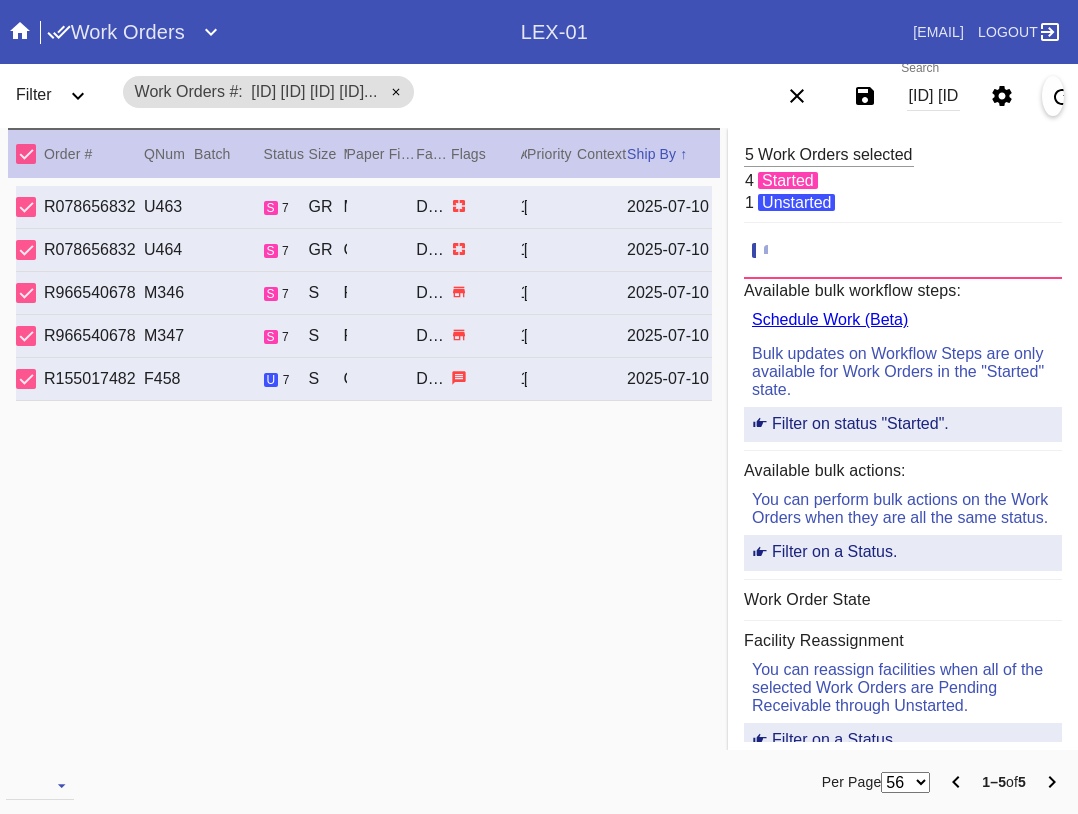 click on "[ID] [ID] [ID] [ID] [ID]" at bounding box center [933, 96] 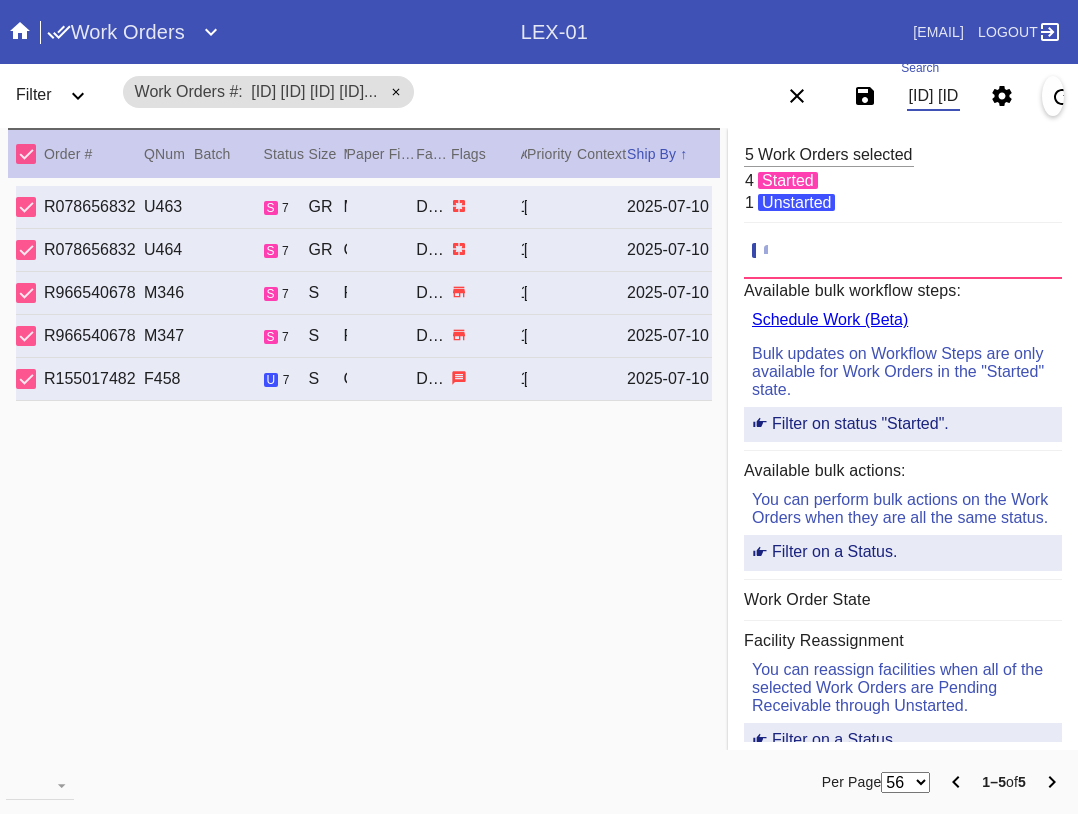 click on "[ID] [ID] [ID] [ID] [ID]" at bounding box center [933, 96] 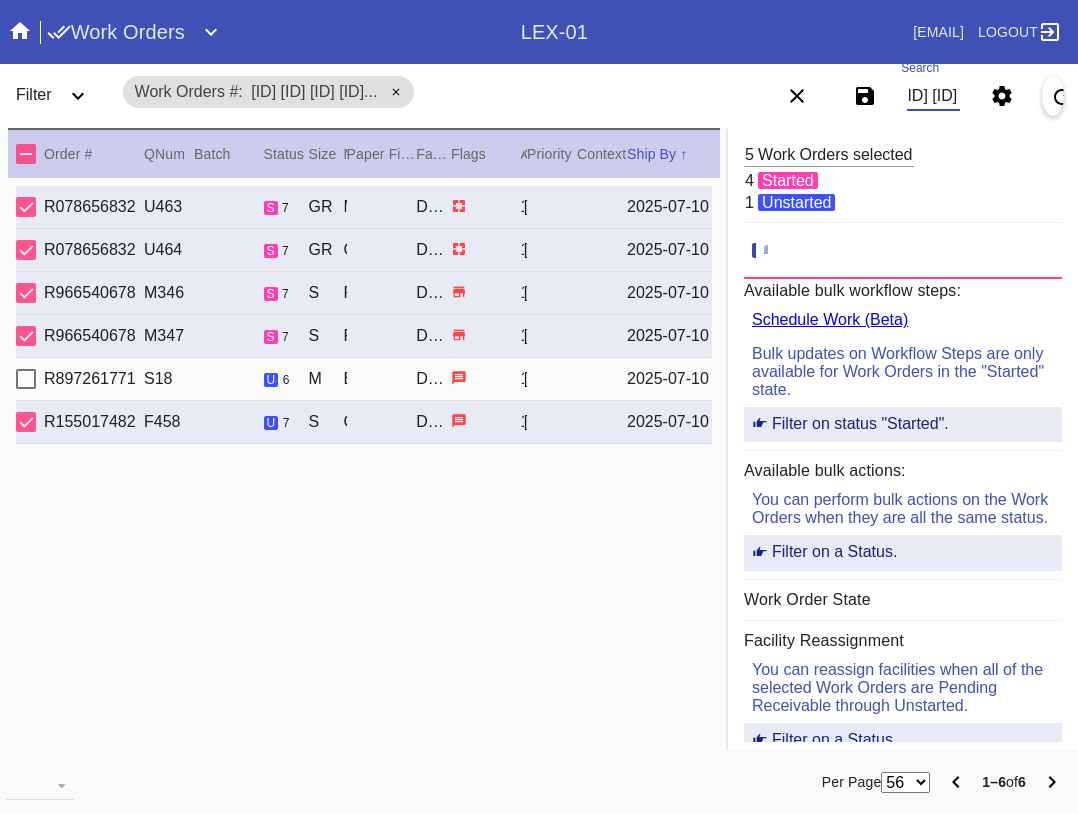 click at bounding box center (26, 154) 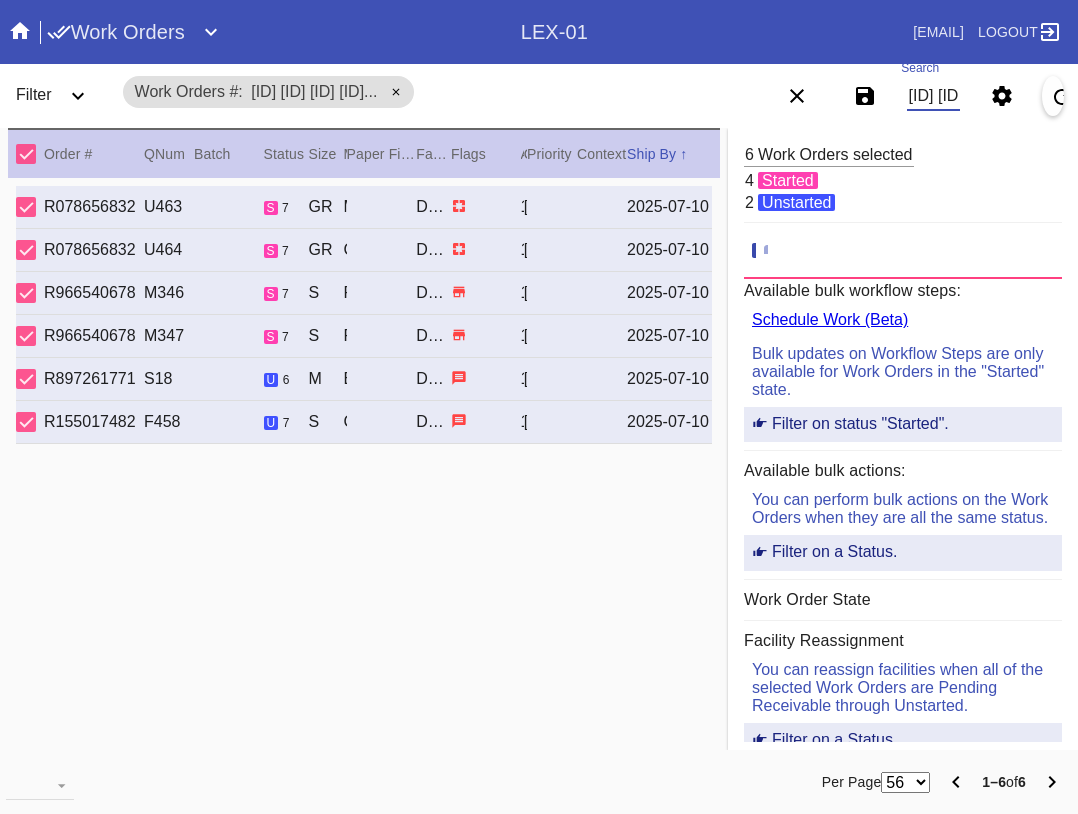 click on "[ID] [ID] [ID] [ID] [ID] [ID]" at bounding box center (933, 96) 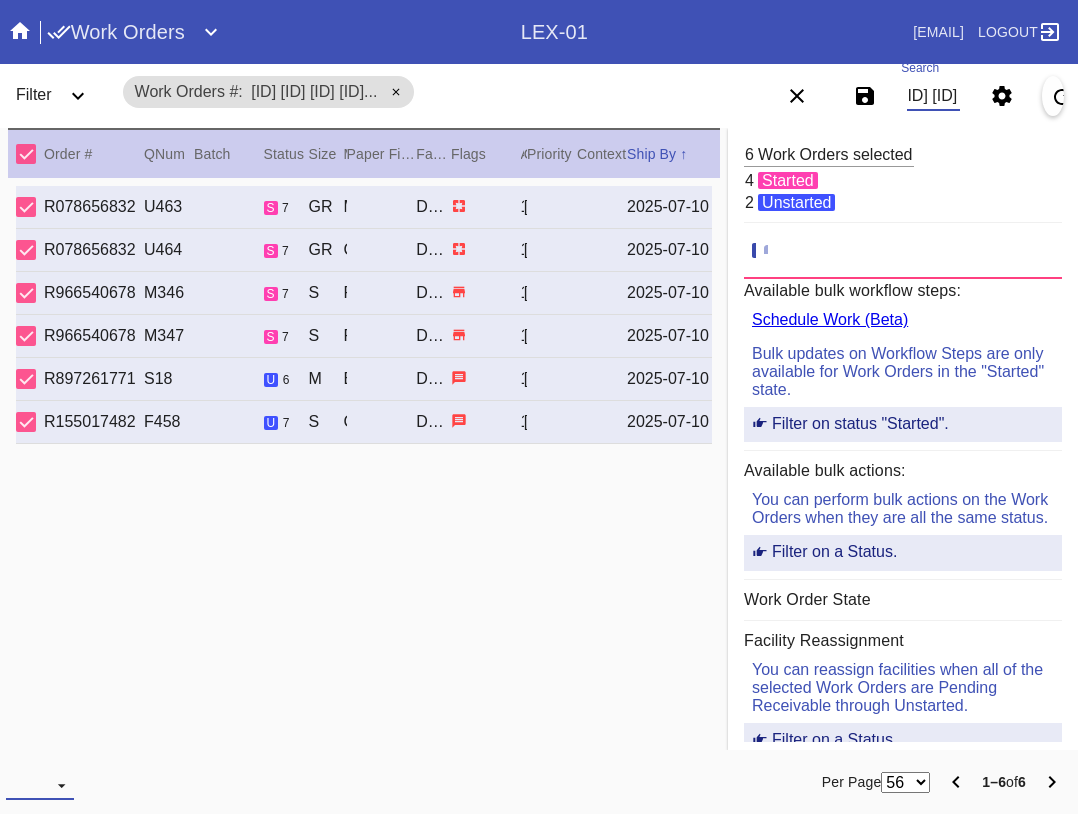 scroll, scrollTop: 0, scrollLeft: 0, axis: both 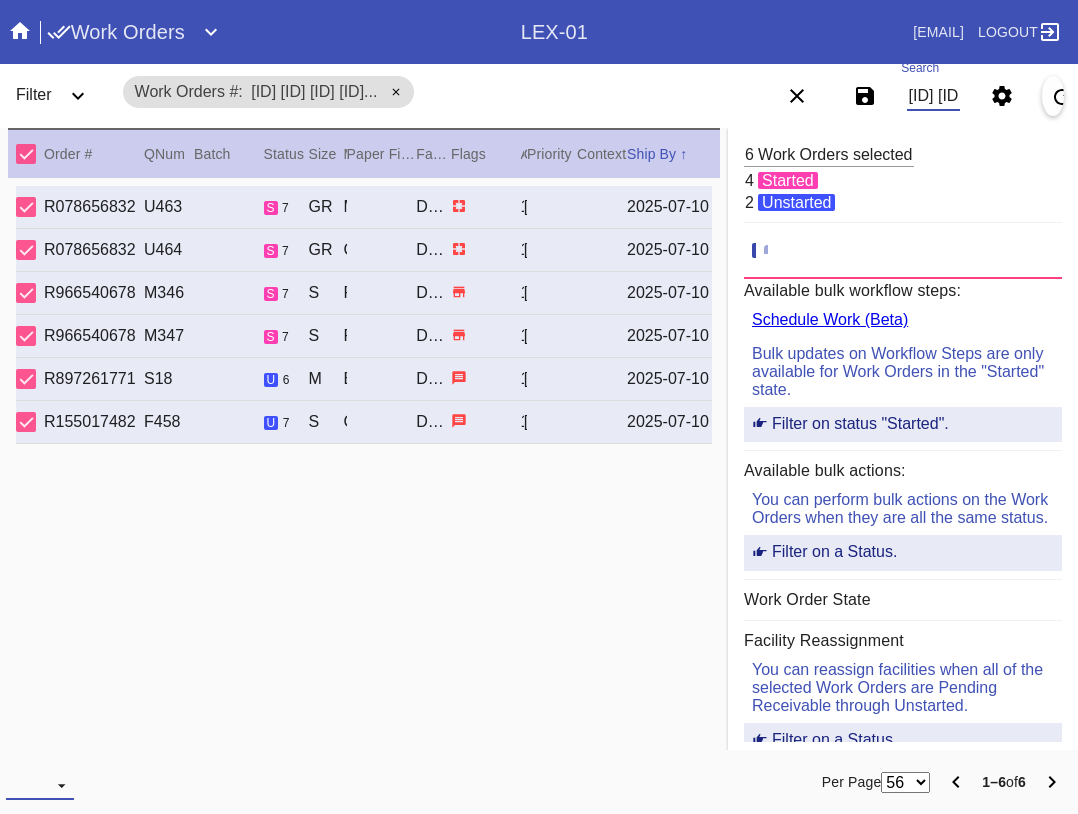 drag, startPoint x: 25, startPoint y: 782, endPoint x: 55, endPoint y: 761, distance: 36.619667 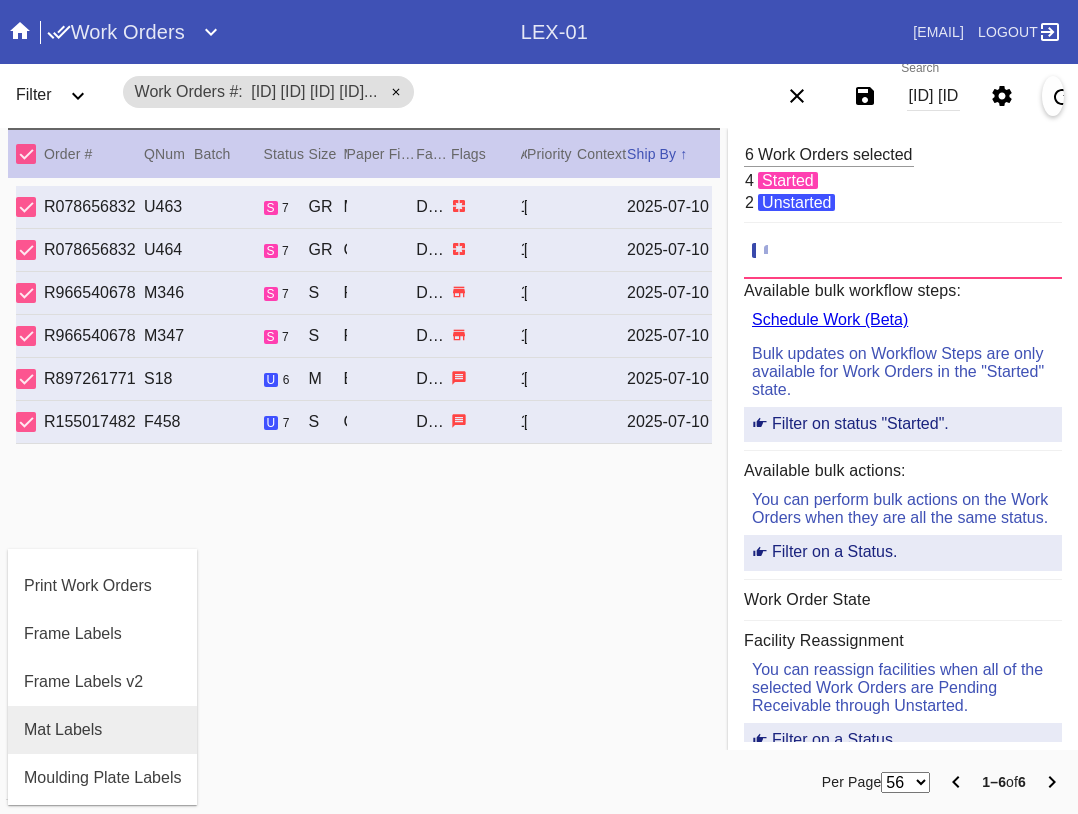 scroll, scrollTop: 100, scrollLeft: 0, axis: vertical 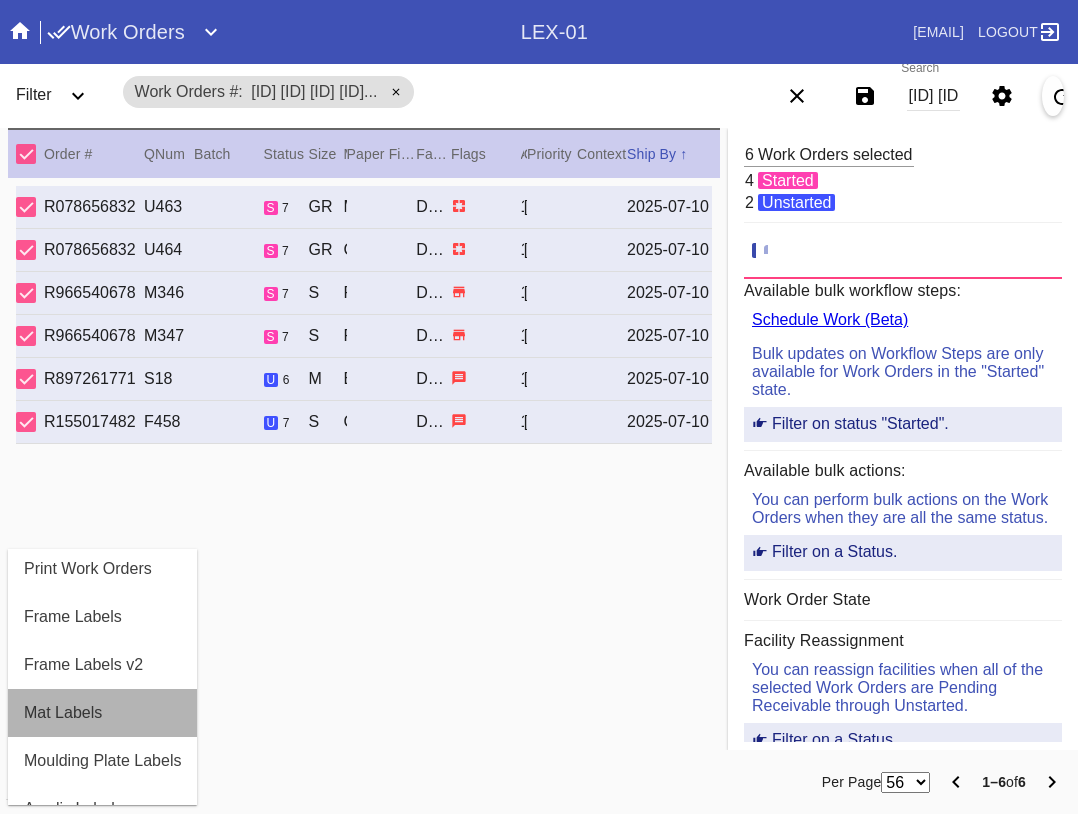 click on "Mat Labels" at bounding box center (63, 713) 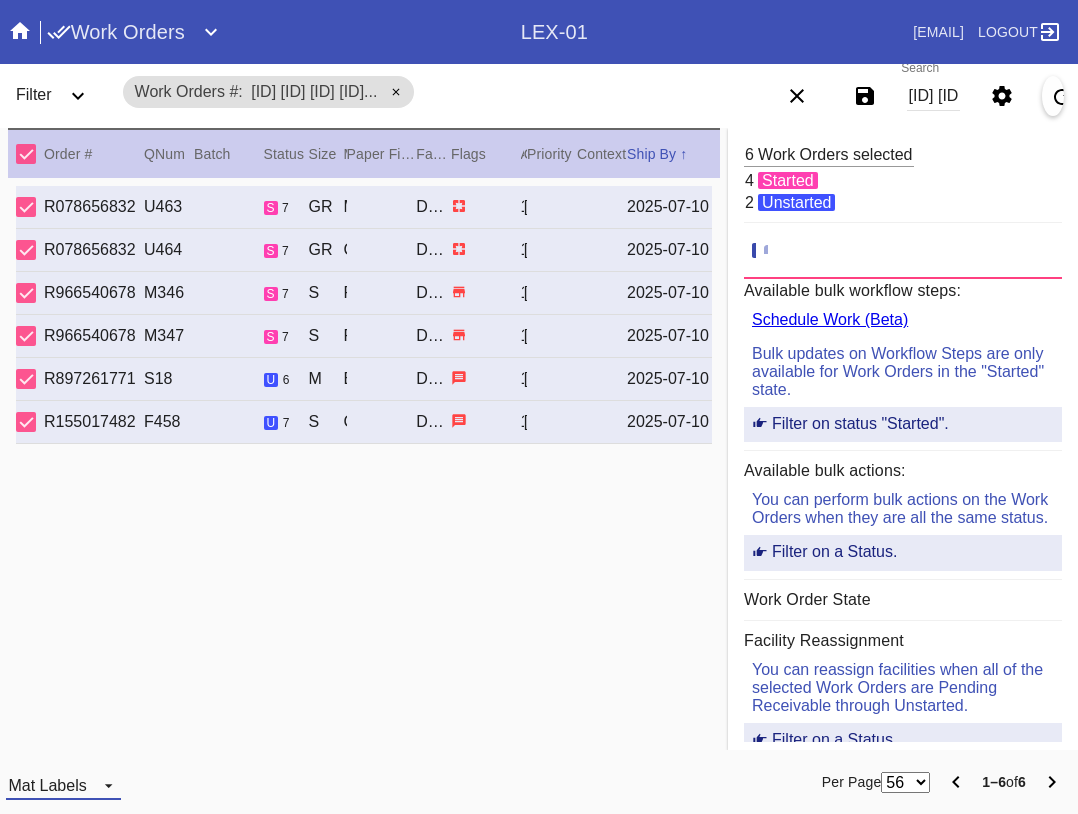 click on "Mat Labels" at bounding box center (63, 785) 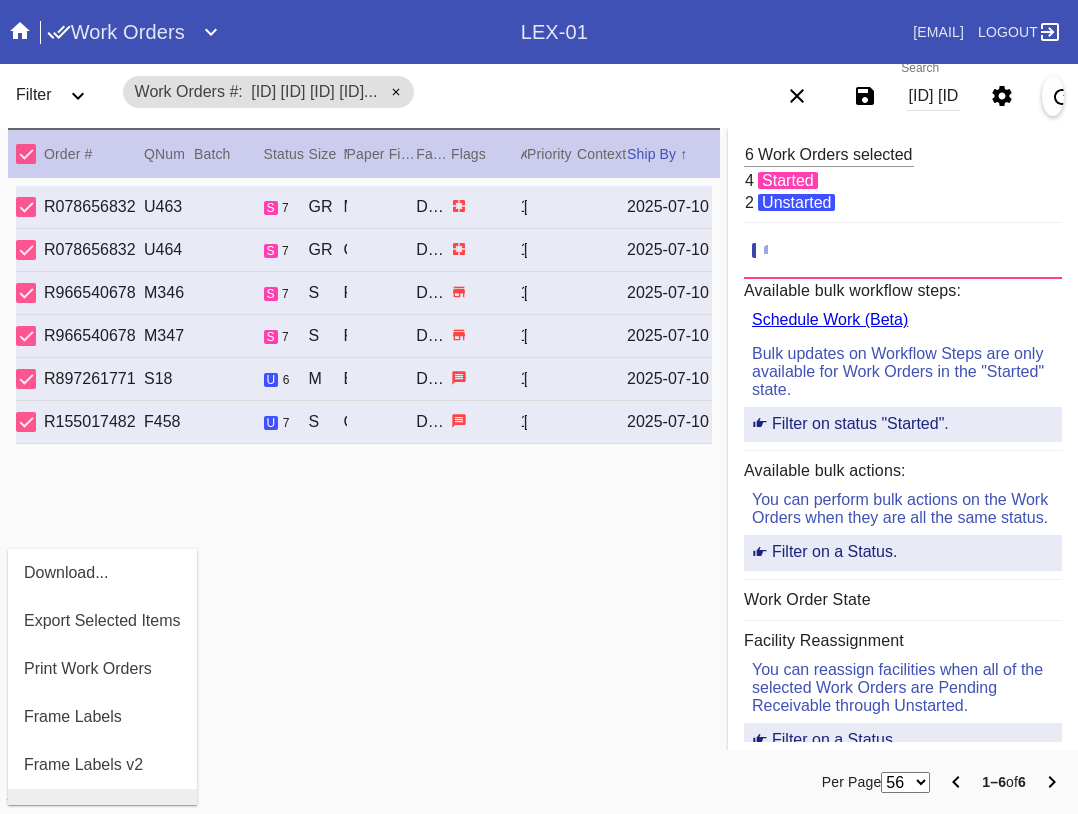 scroll, scrollTop: 32, scrollLeft: 0, axis: vertical 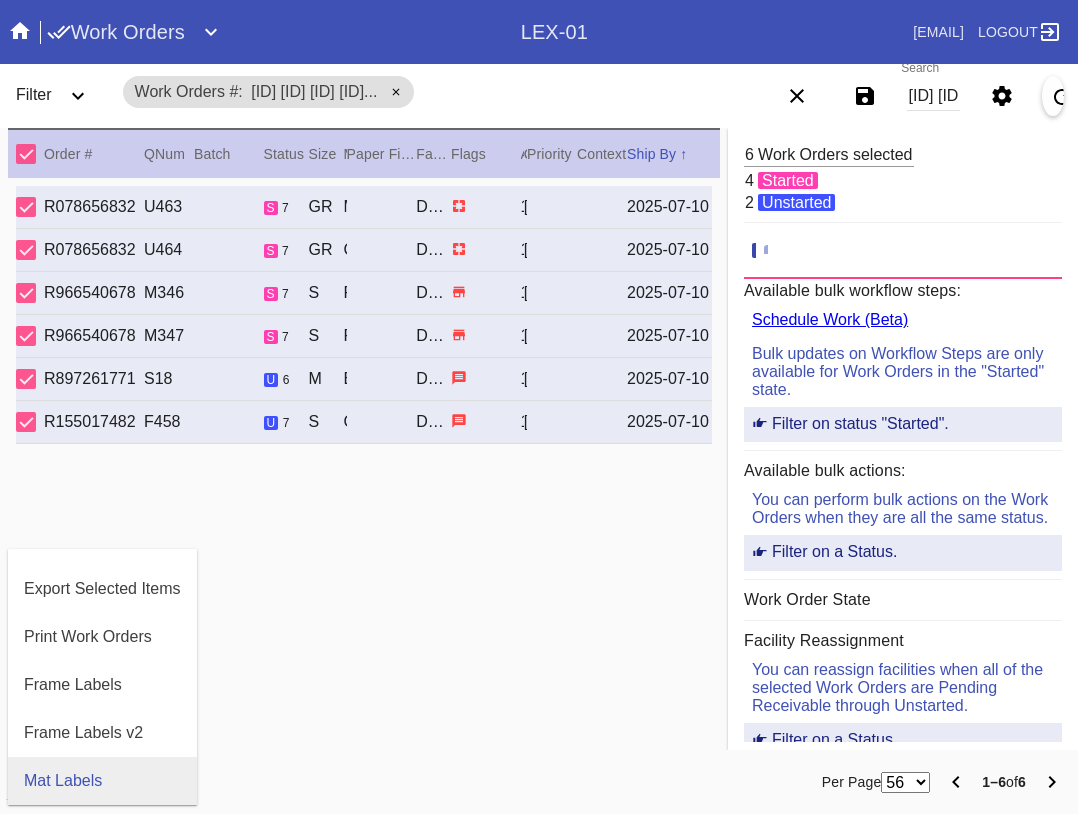 click on "Mat Labels" at bounding box center [63, 781] 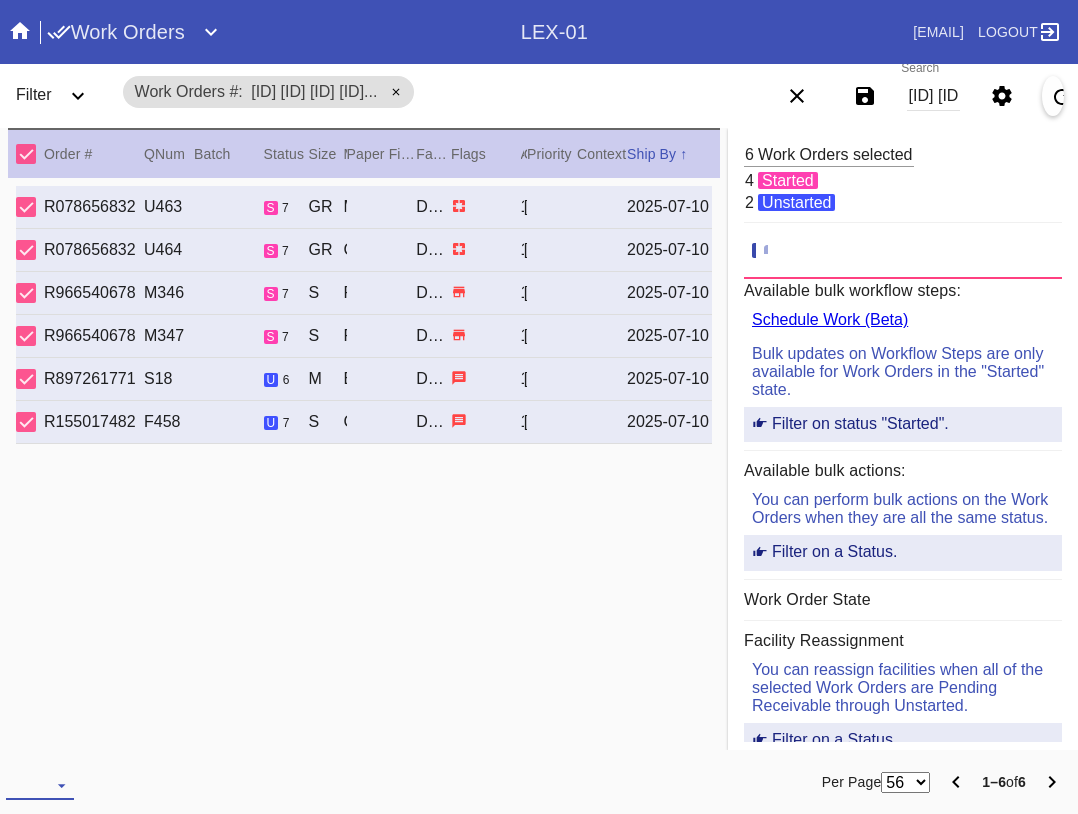 click at bounding box center [40, 785] 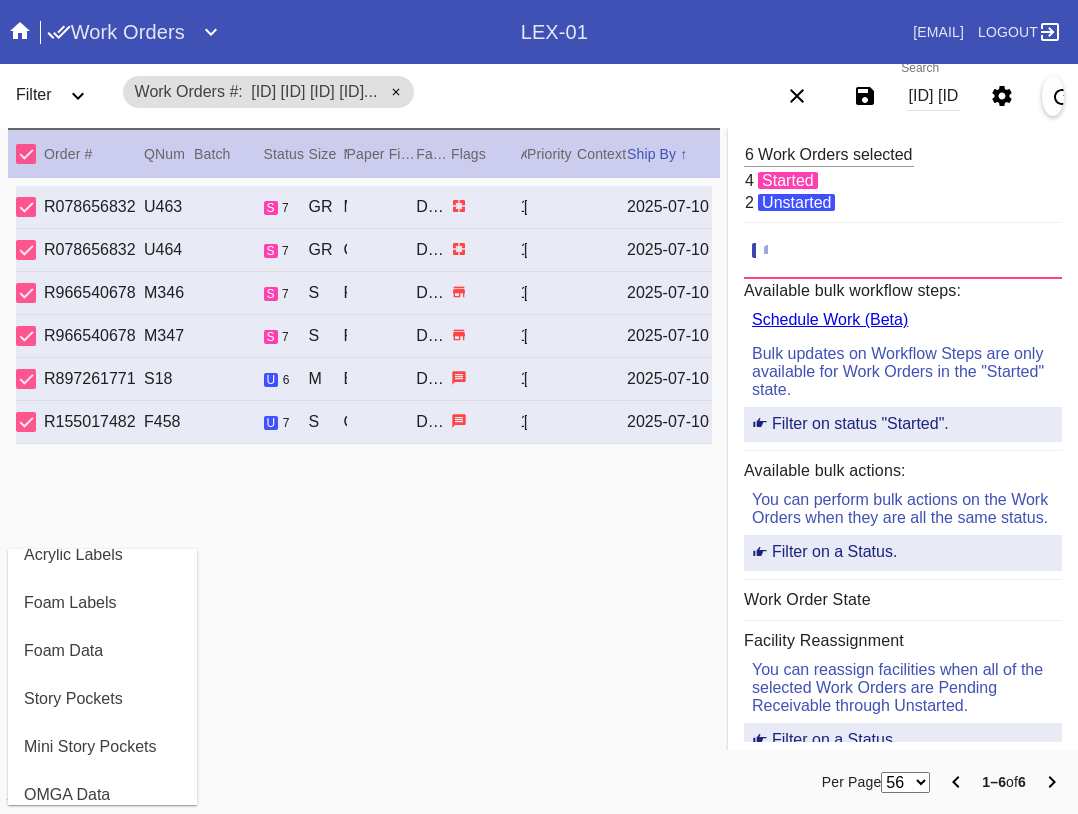 scroll, scrollTop: 464, scrollLeft: 0, axis: vertical 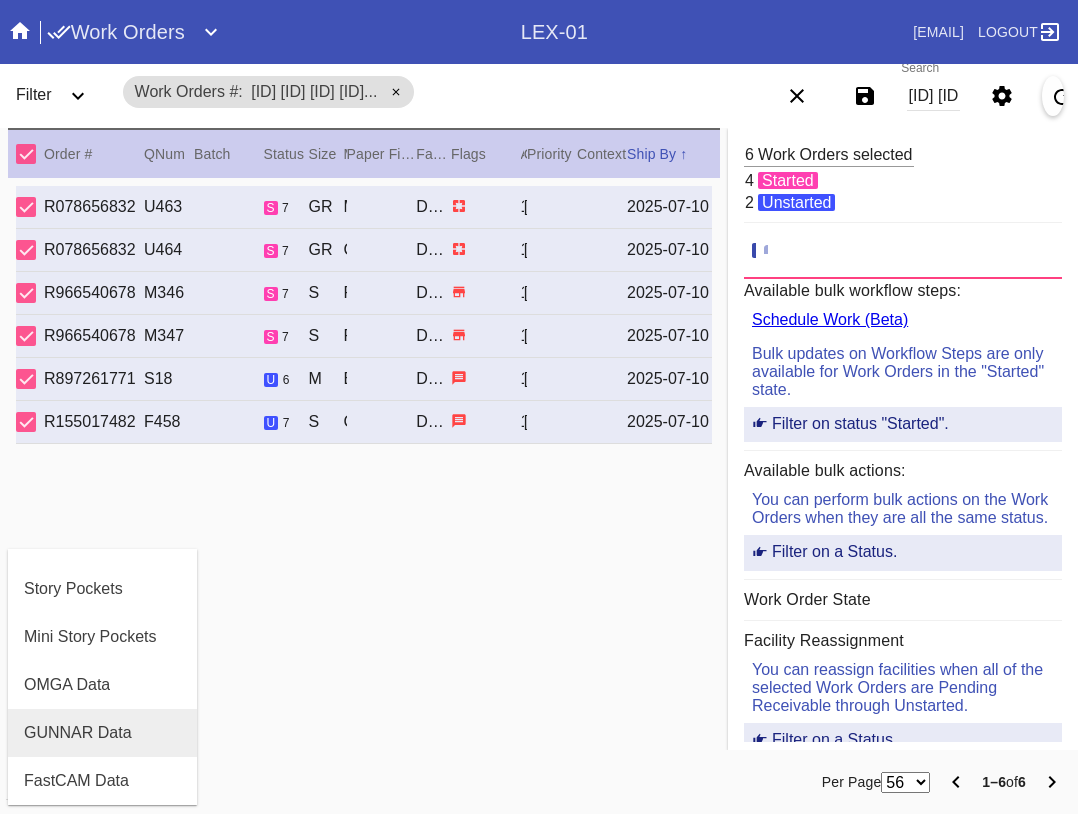click on "GUNNAR Data" at bounding box center (78, 733) 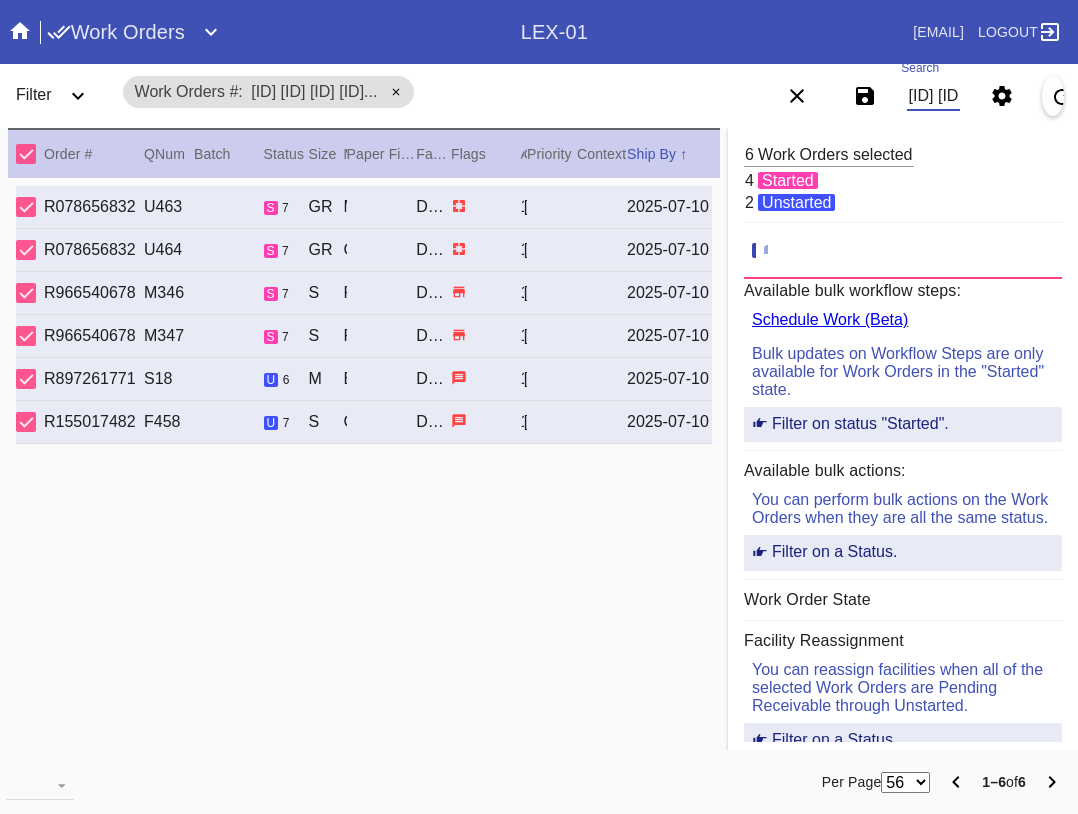 click on "[ID] [ID] [ID] [ID] [ID] [ID]" at bounding box center [933, 96] 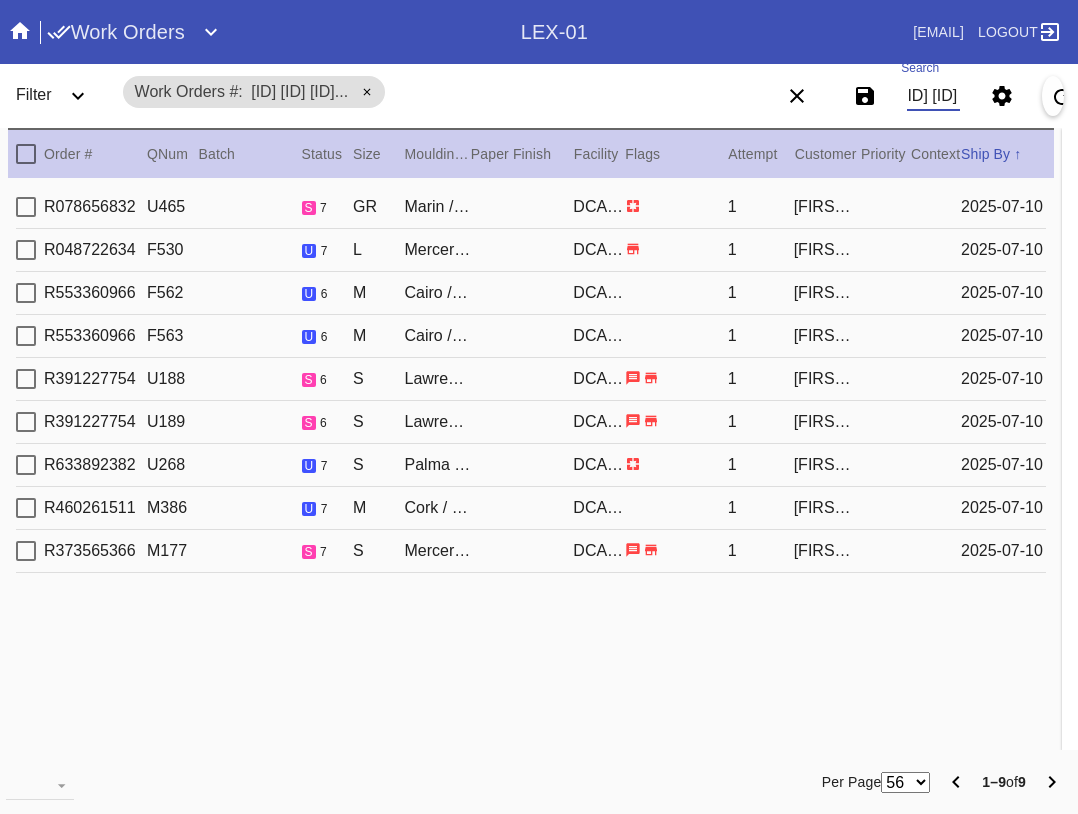 click at bounding box center (26, 154) 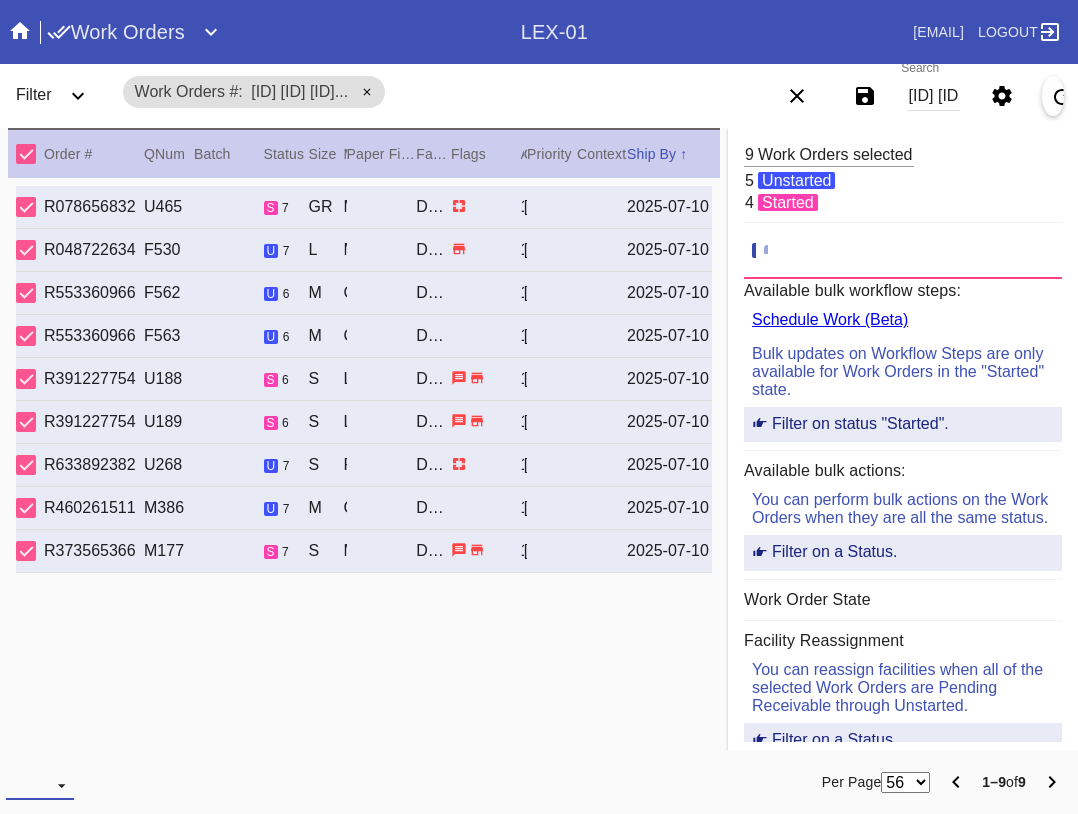 drag, startPoint x: 60, startPoint y: 786, endPoint x: 76, endPoint y: 758, distance: 32.24903 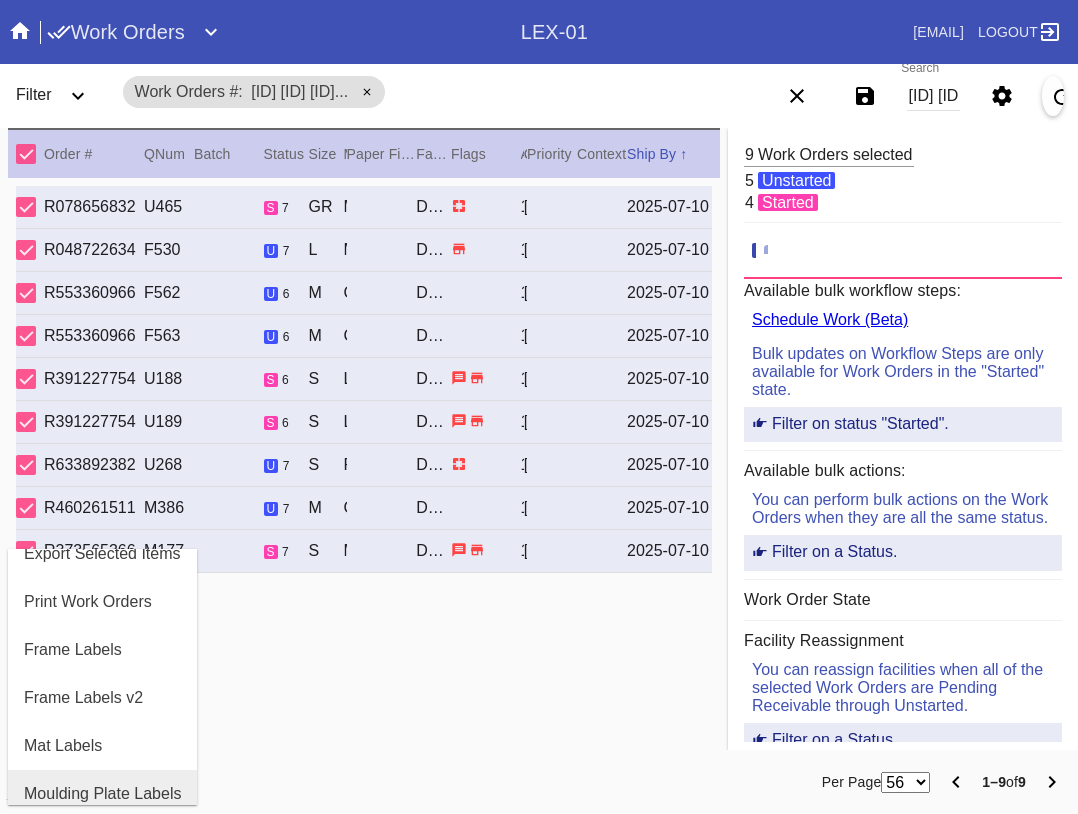 scroll, scrollTop: 100, scrollLeft: 0, axis: vertical 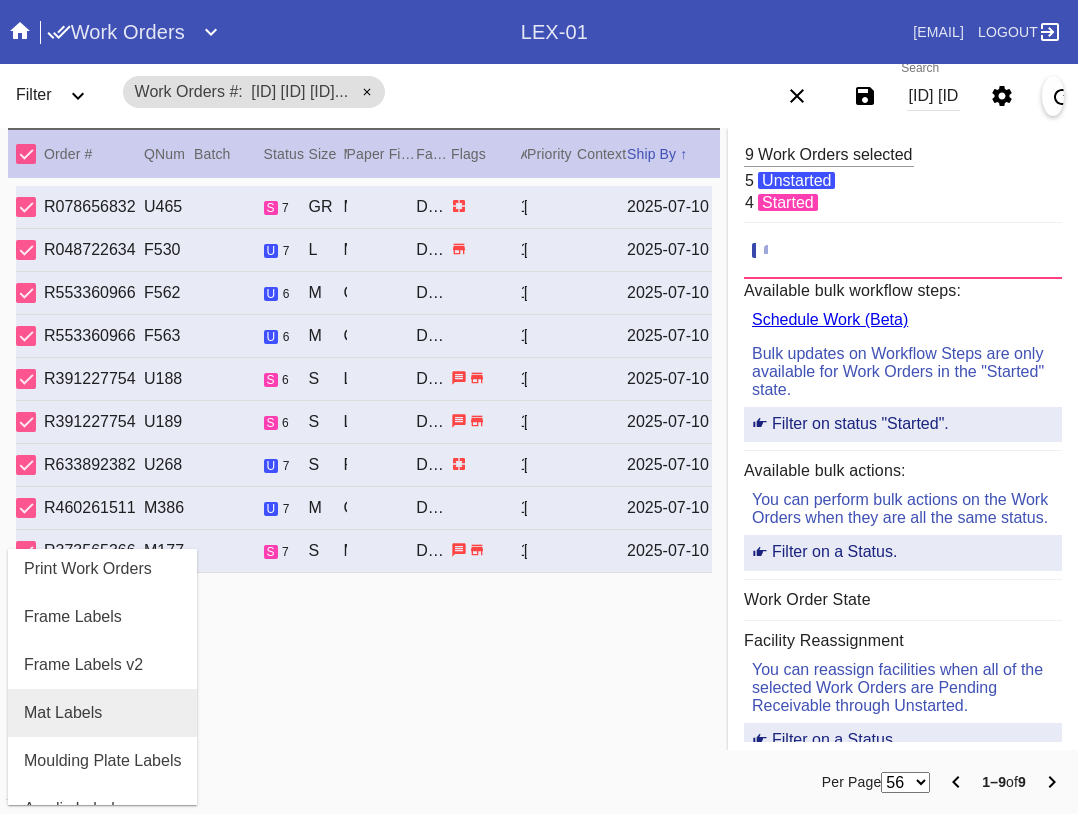 click on "Mat Labels" at bounding box center [102, 713] 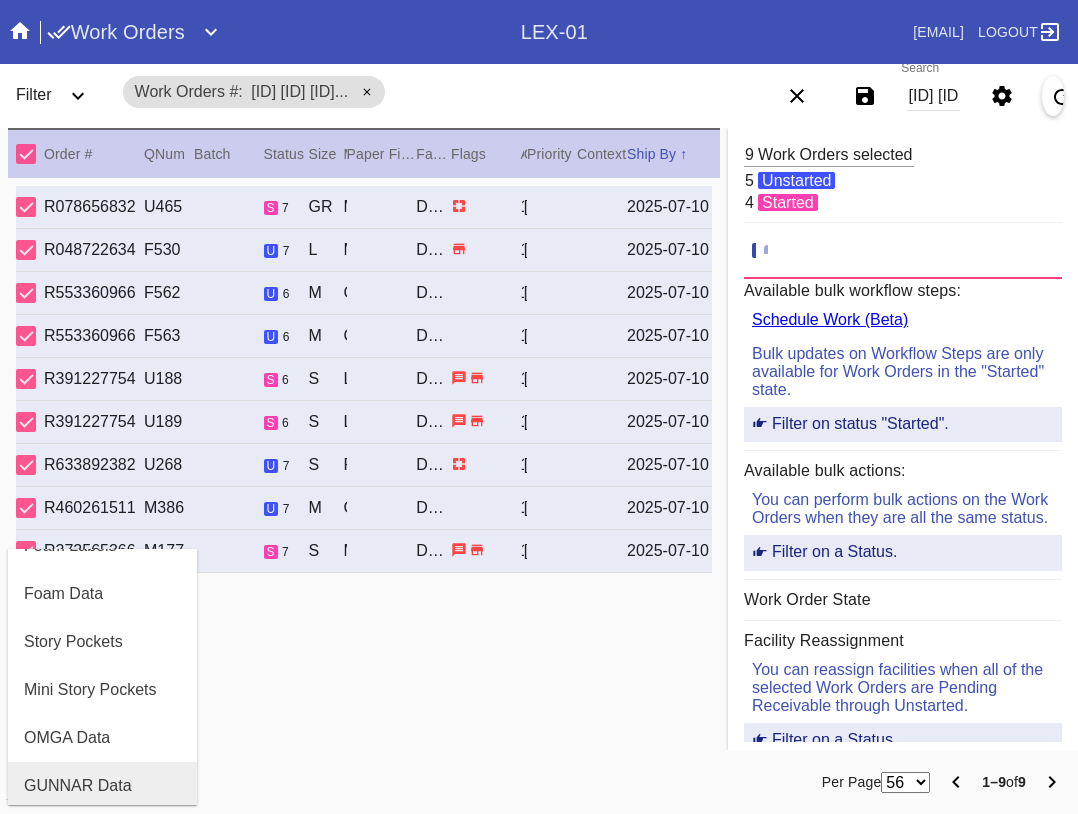 scroll, scrollTop: 432, scrollLeft: 0, axis: vertical 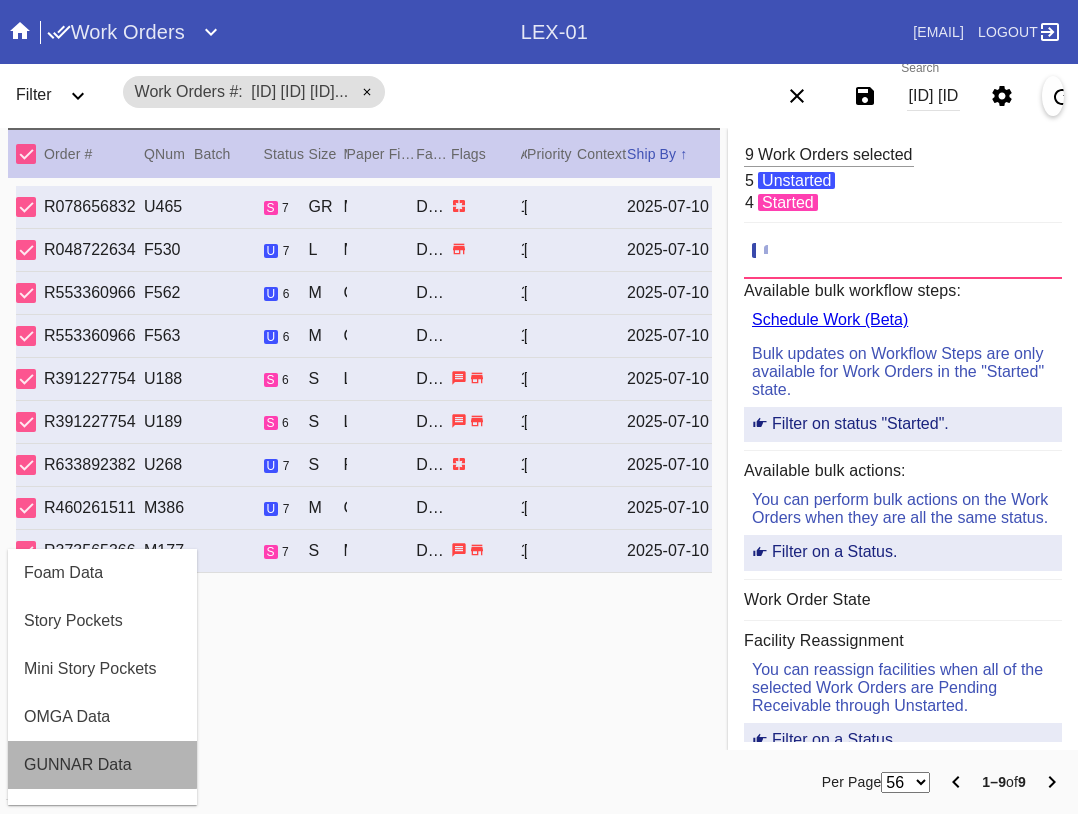 click on "GUNNAR Data" at bounding box center [102, 765] 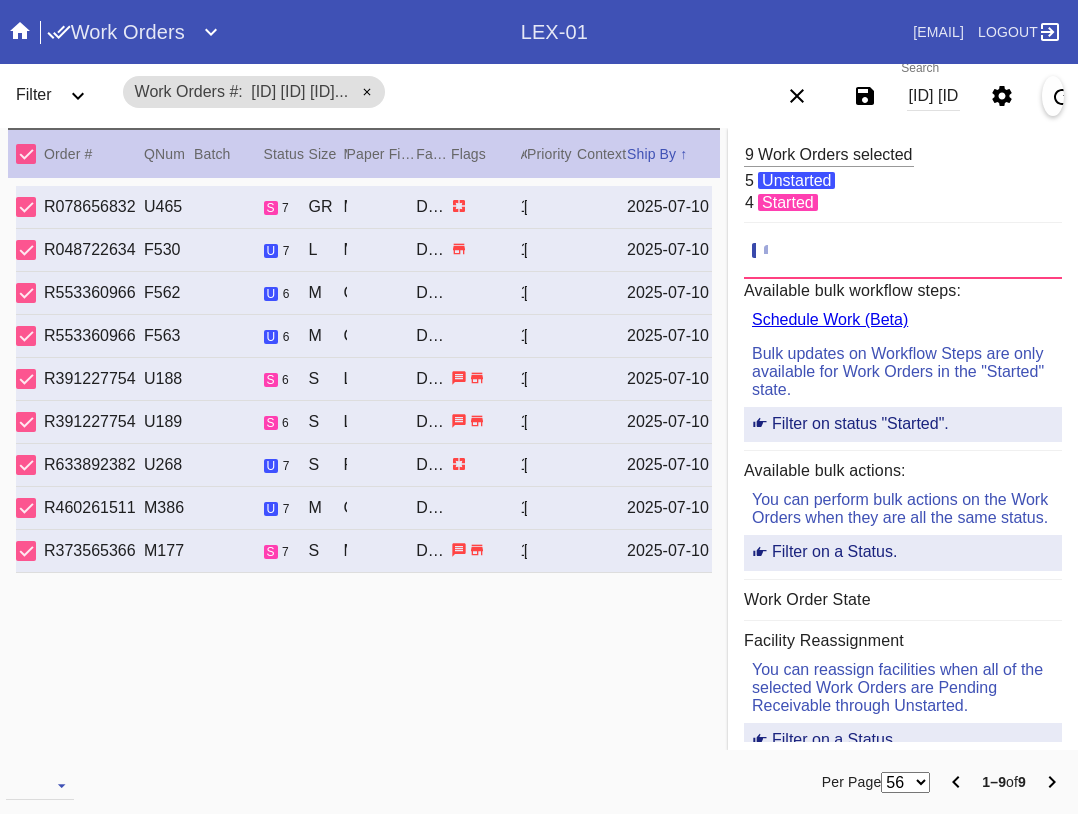 click on "[ID] [ID] [ID] [ID] [ID] [ID] [ID] [ID] [ID]" at bounding box center (933, 96) 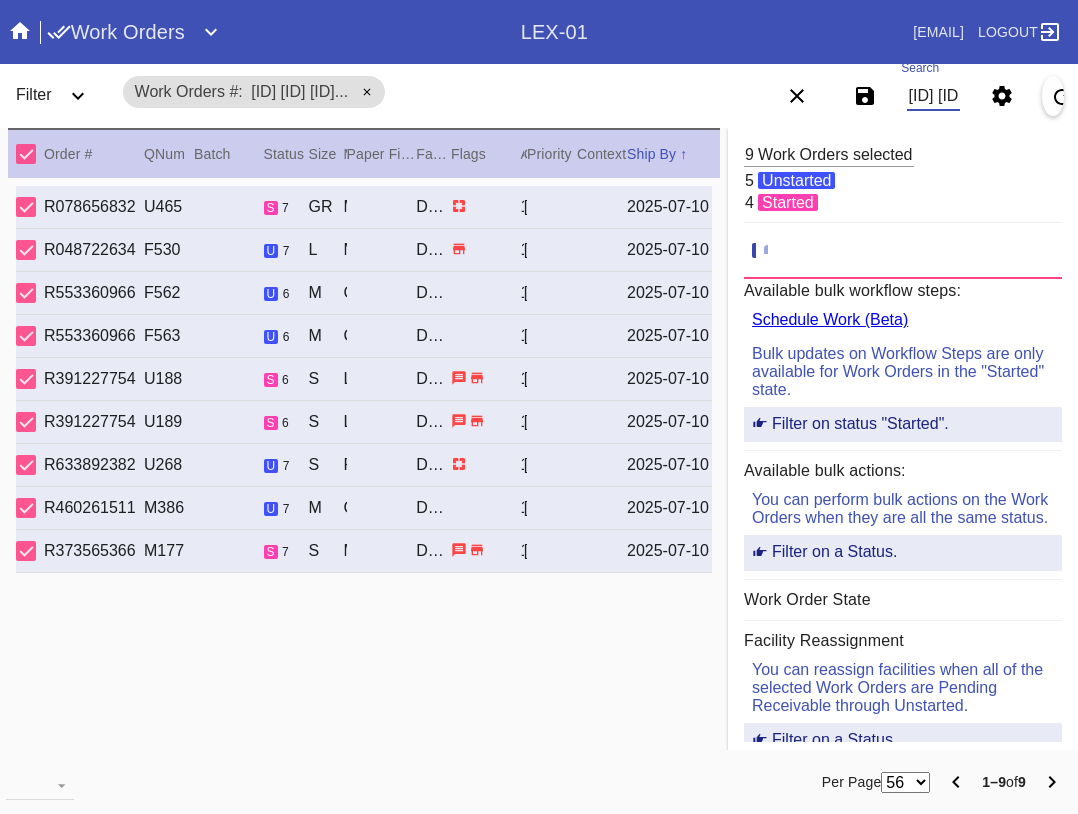 click on "[ID] [ID] [ID] [ID] [ID] [ID] [ID] [ID] [ID]" at bounding box center [933, 96] 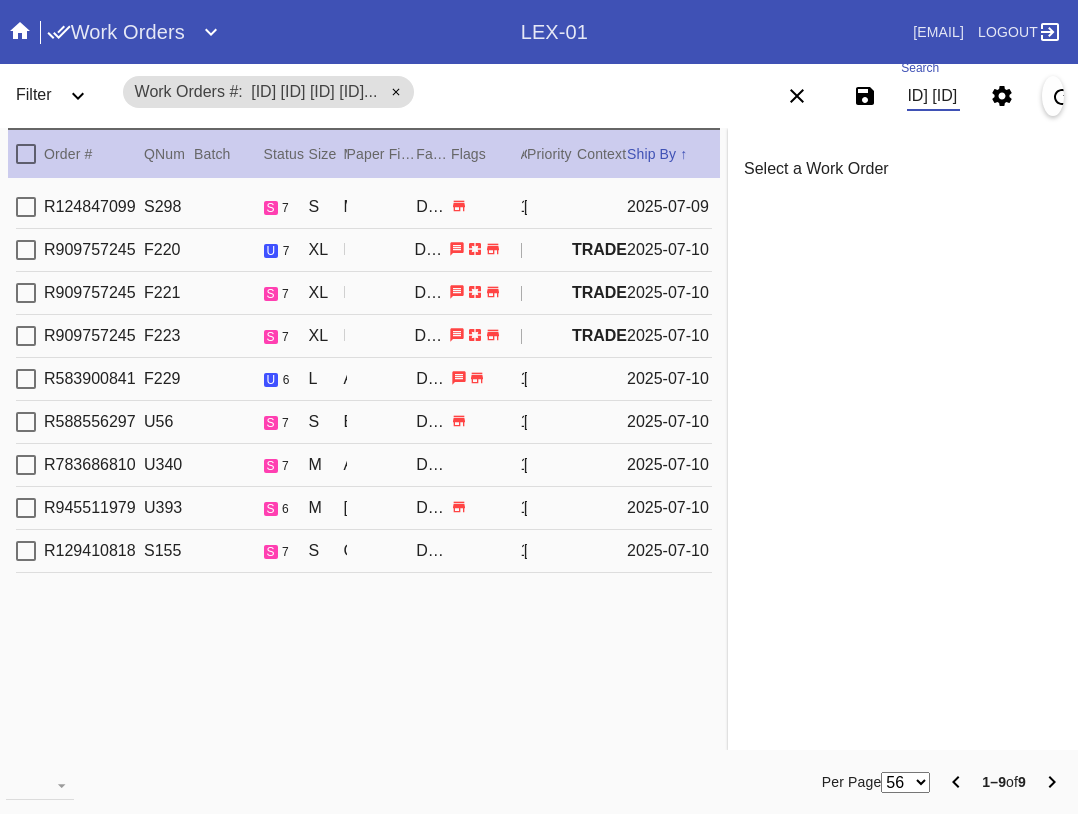 click at bounding box center [26, 154] 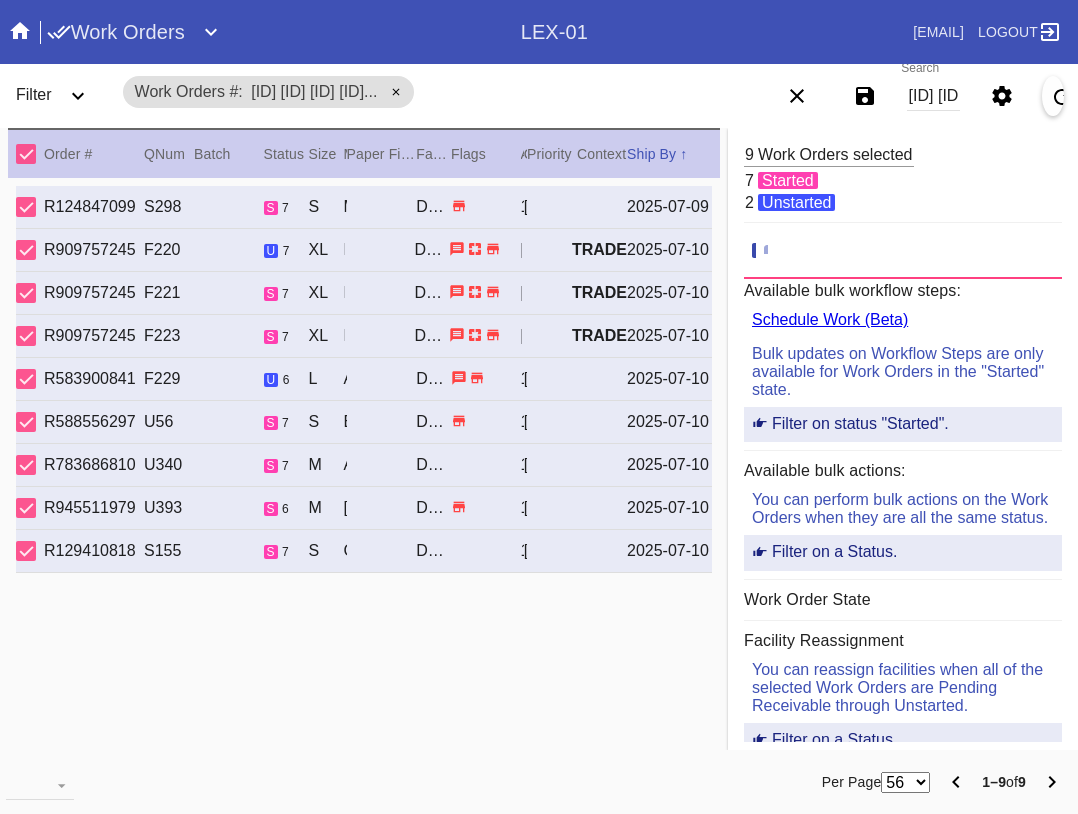 click at bounding box center [161, 782] 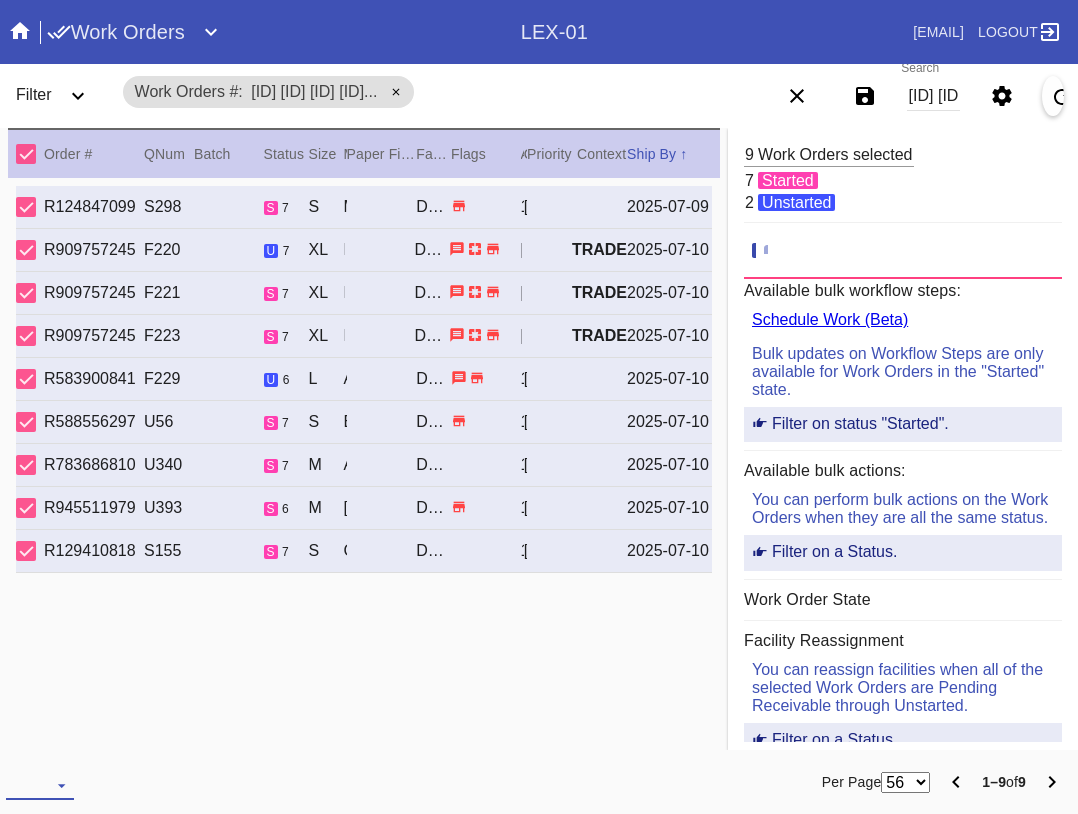 click at bounding box center [40, 785] 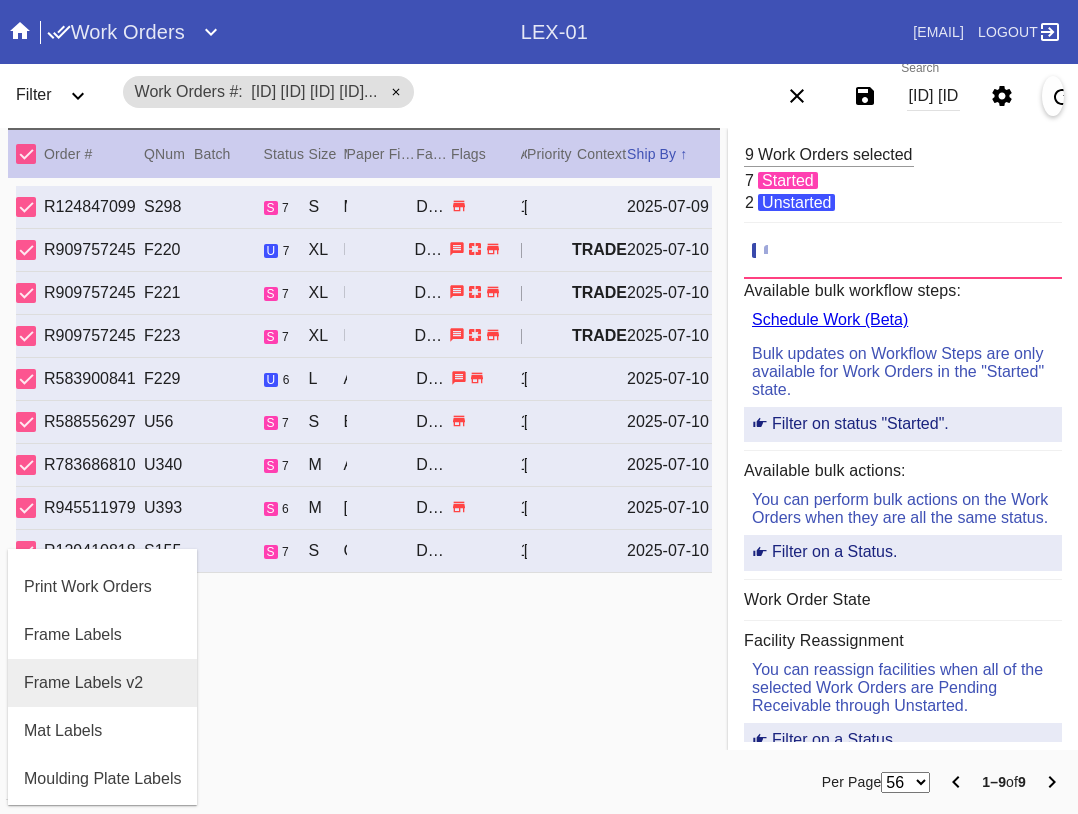 scroll, scrollTop: 100, scrollLeft: 0, axis: vertical 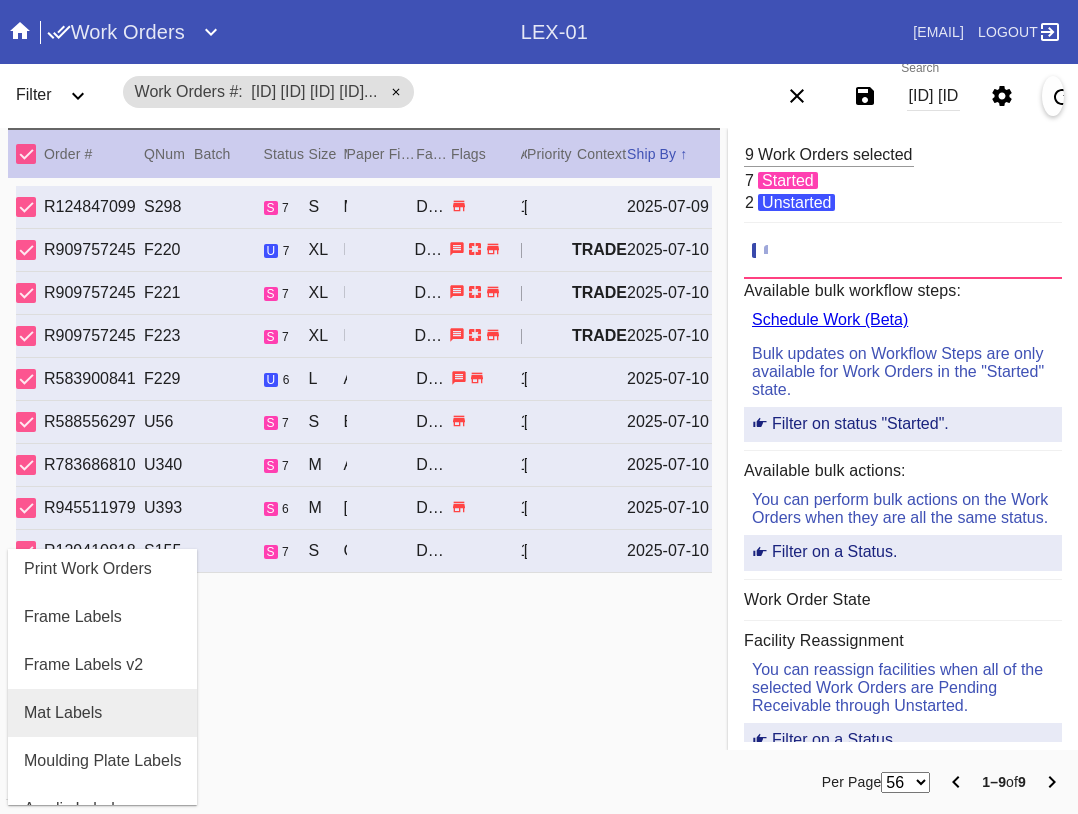 click on "Mat Labels" at bounding box center (102, 713) 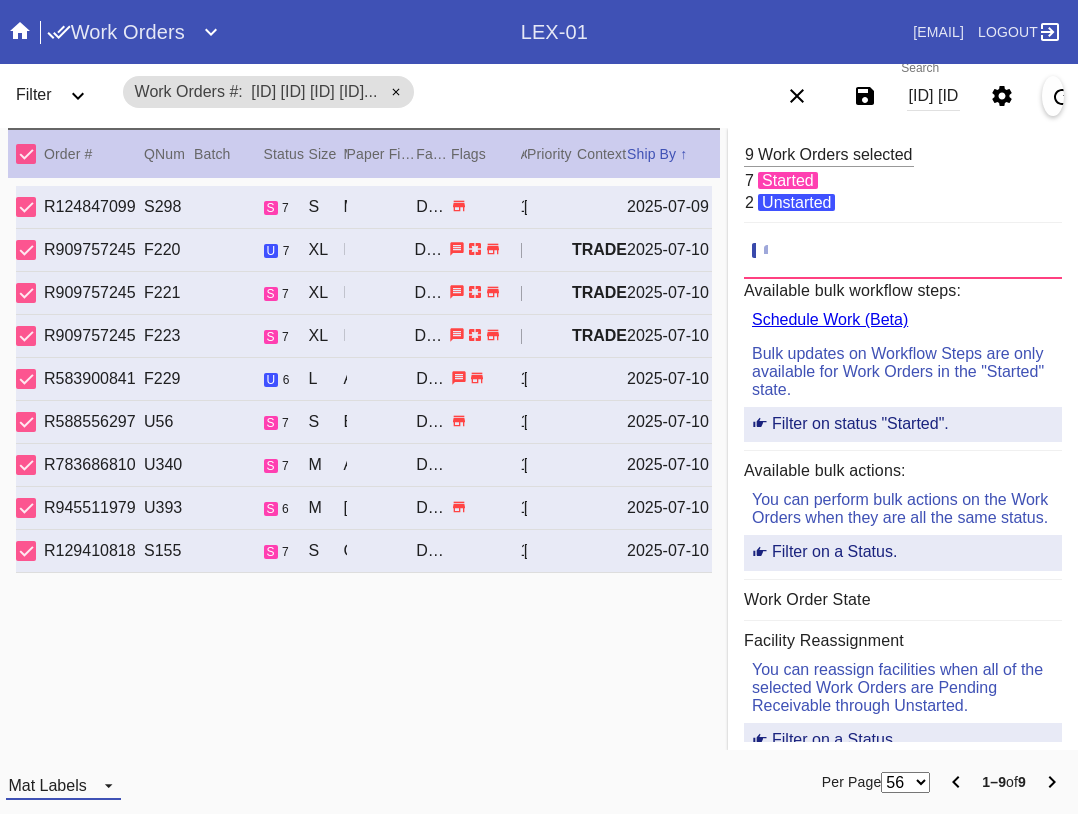 click on "Mat Labels" at bounding box center [47, 785] 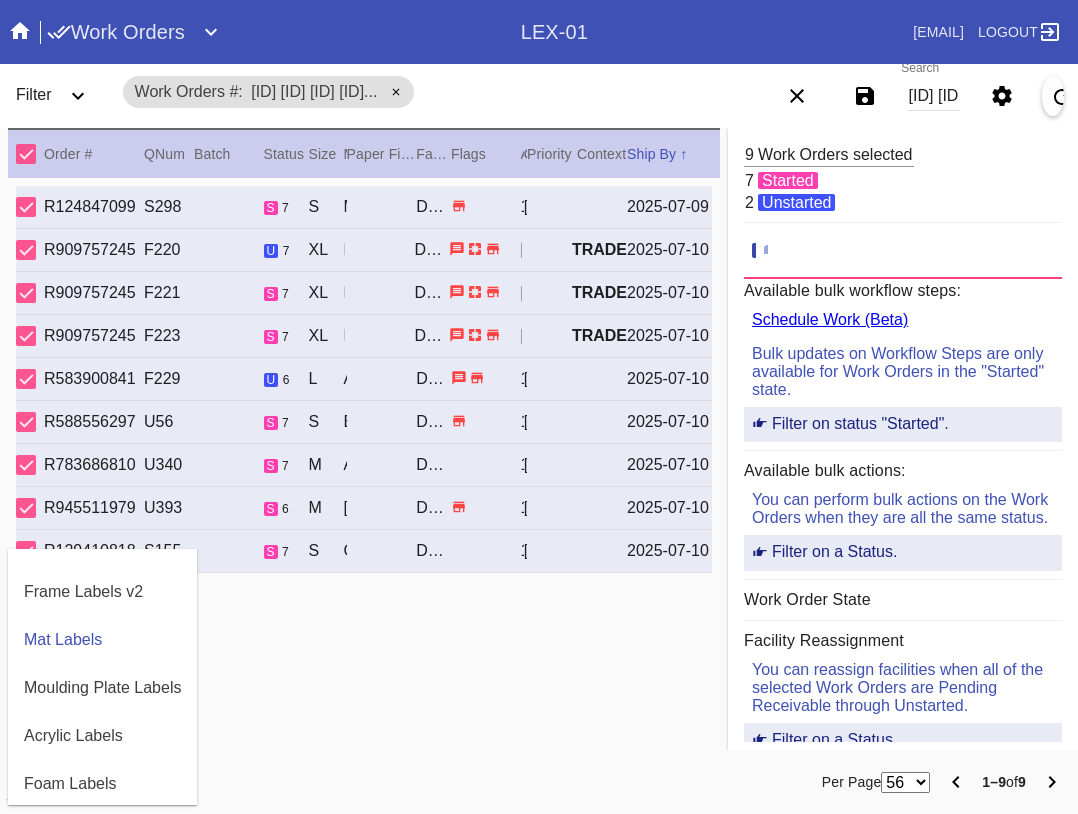 scroll, scrollTop: 464, scrollLeft: 0, axis: vertical 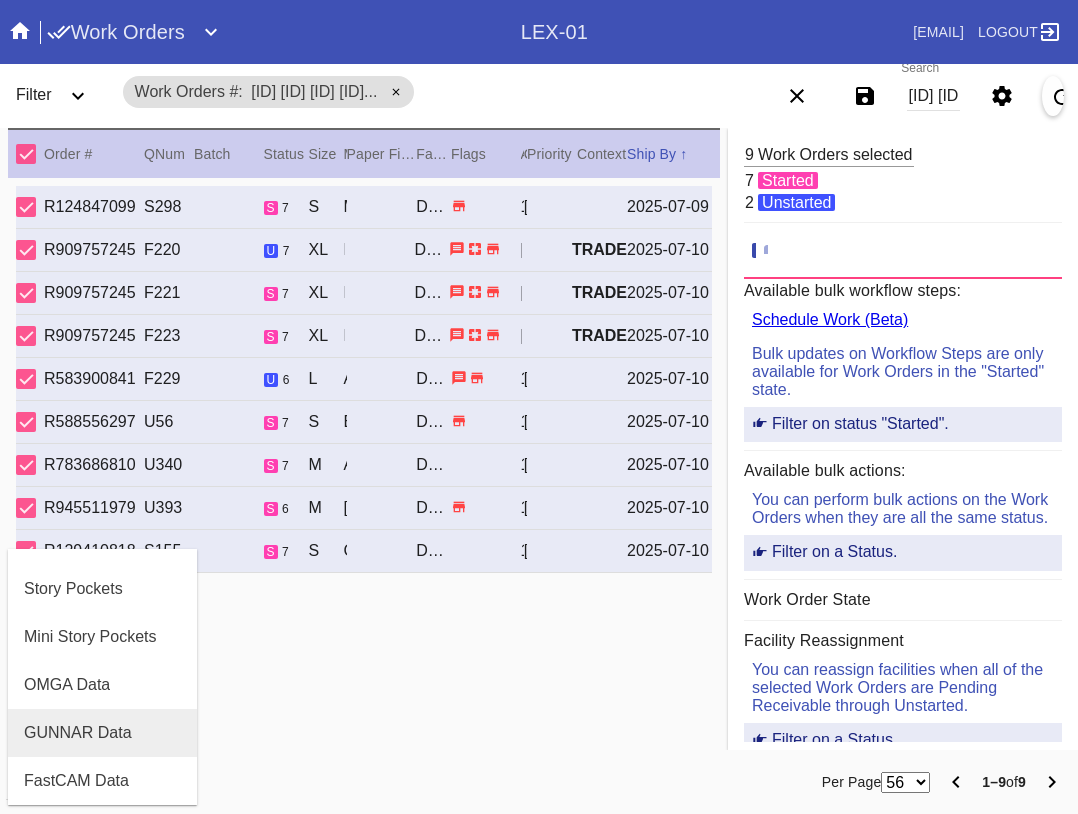 click on "GUNNAR Data" at bounding box center [102, 733] 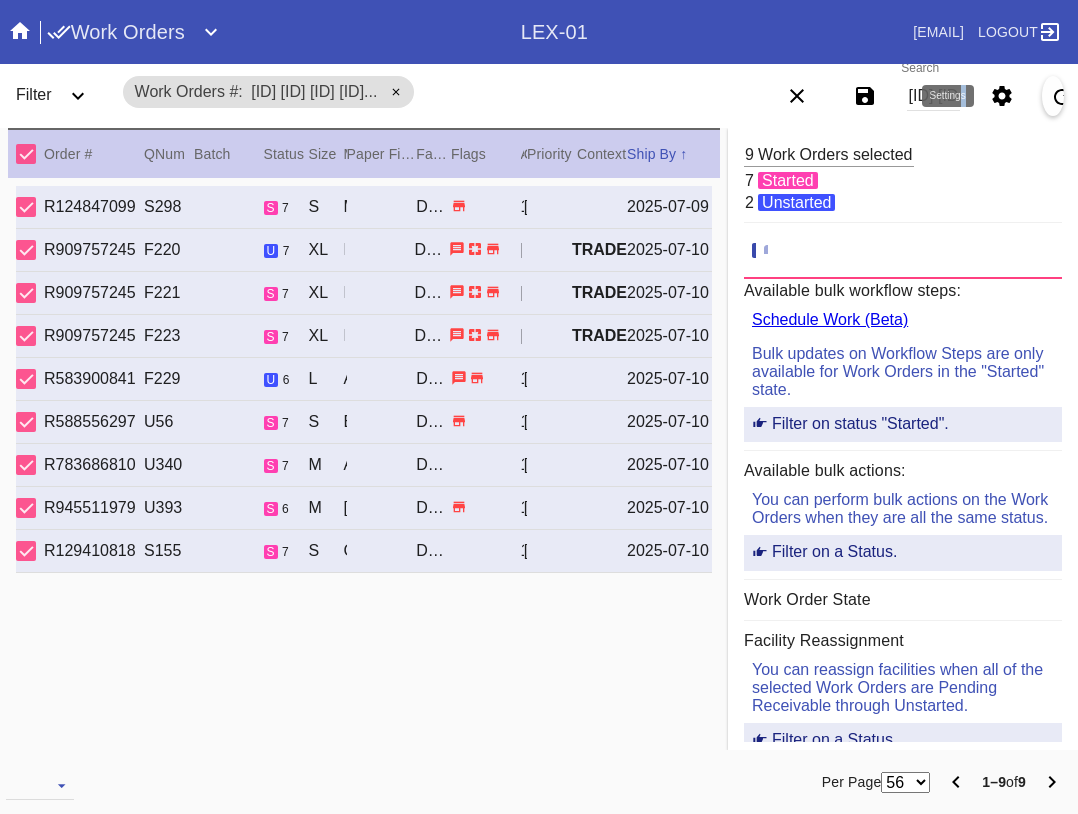 drag, startPoint x: 964, startPoint y: 94, endPoint x: 948, endPoint y: 94, distance: 16 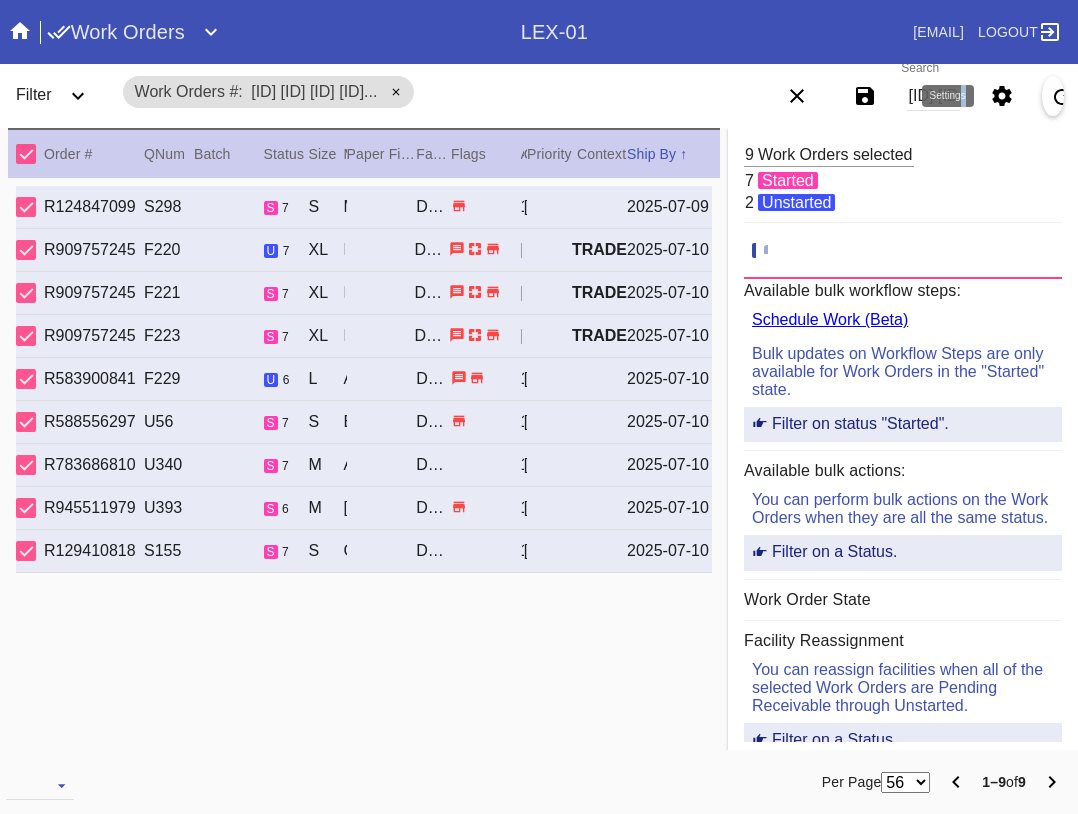 click on "Settings" at bounding box center [948, 96] 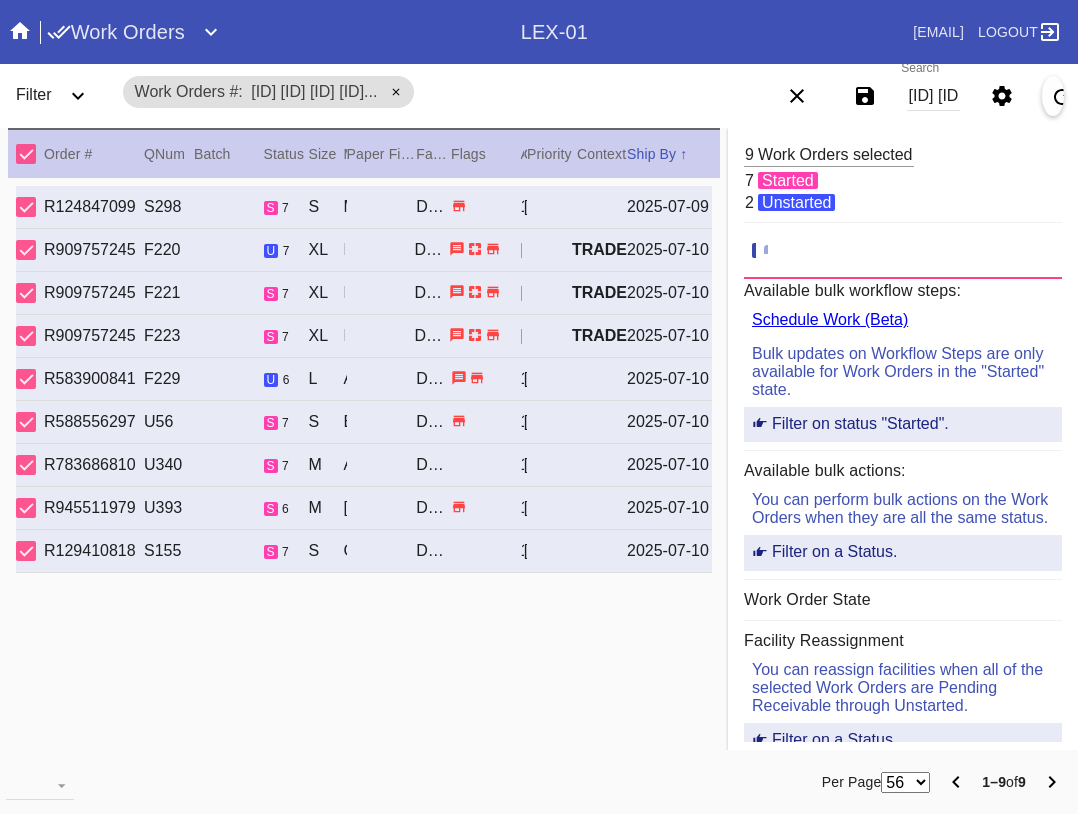 click on "[ID] [ID] [ID] [ID] [ID] [ID] [ID] [ID] [ID]" at bounding box center (933, 96) 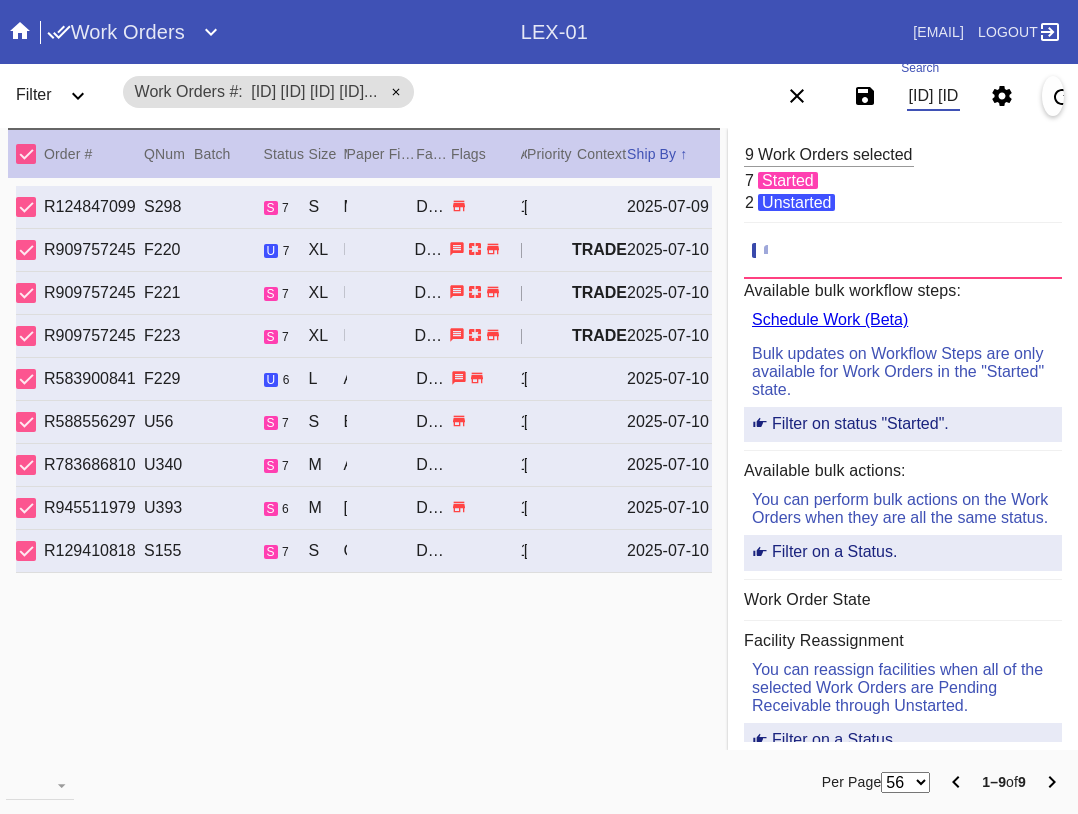 click on "[ID] [ID] [ID] [ID] [ID] [ID] [ID] [ID] [ID]" at bounding box center (933, 96) 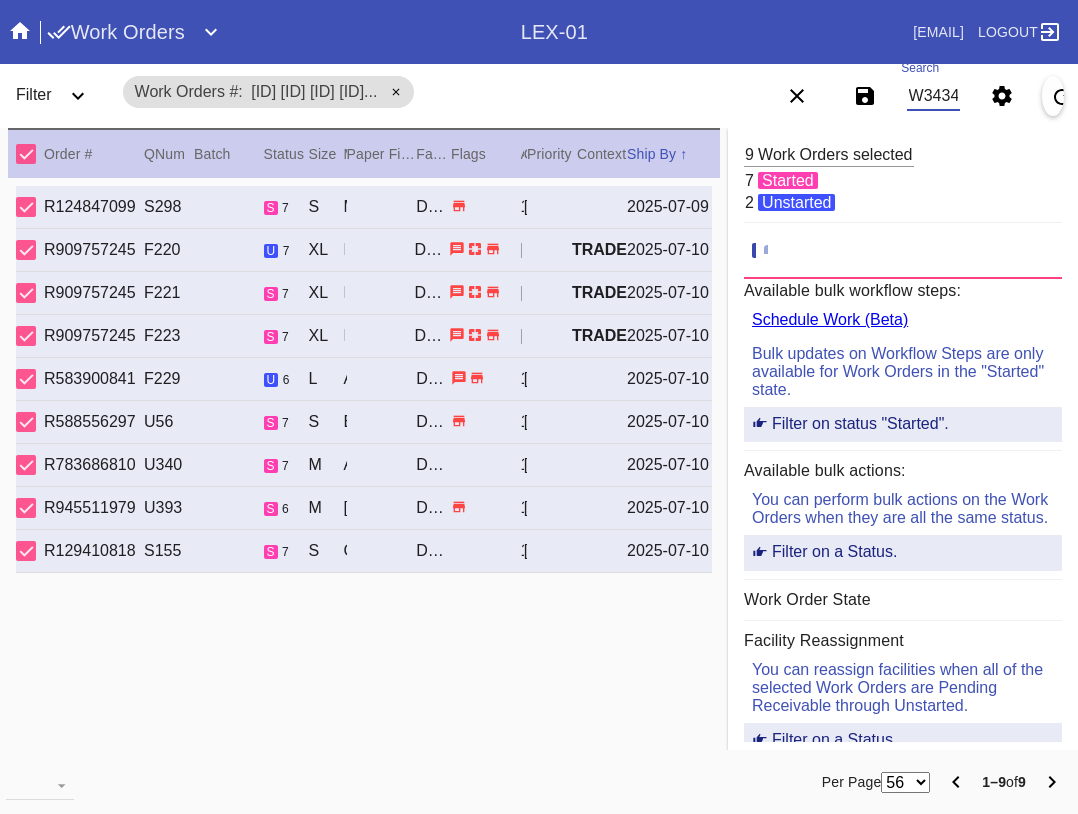 scroll, scrollTop: 0, scrollLeft: 1014, axis: horizontal 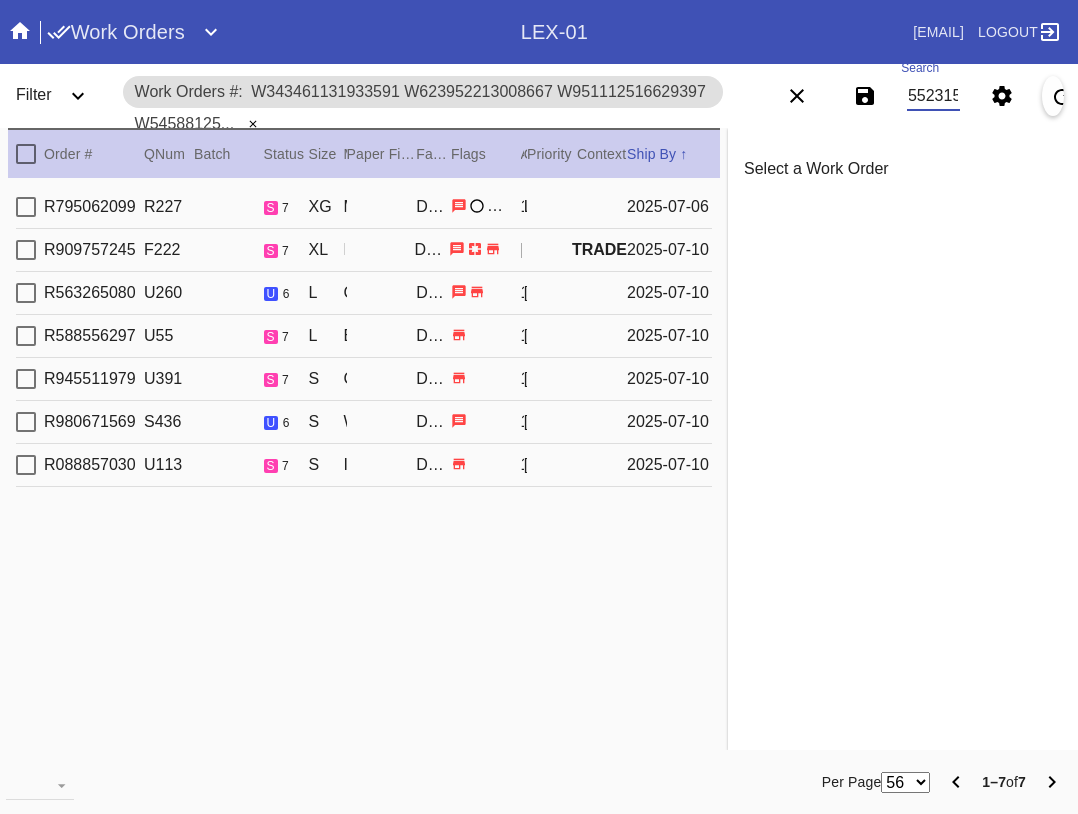 type on "W343461131933591 W623952213008667 W951112516629397 W545881254785537 W176321632781842 W838345652458014 W722760069552315" 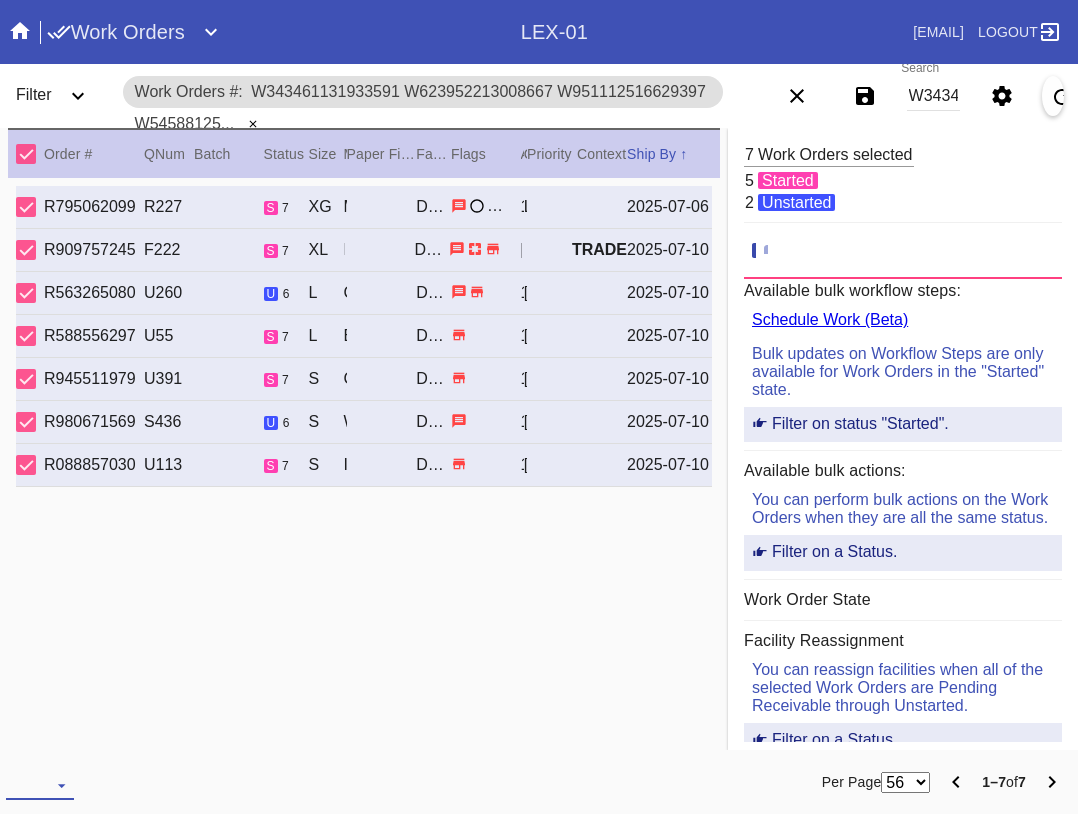click at bounding box center [40, 785] 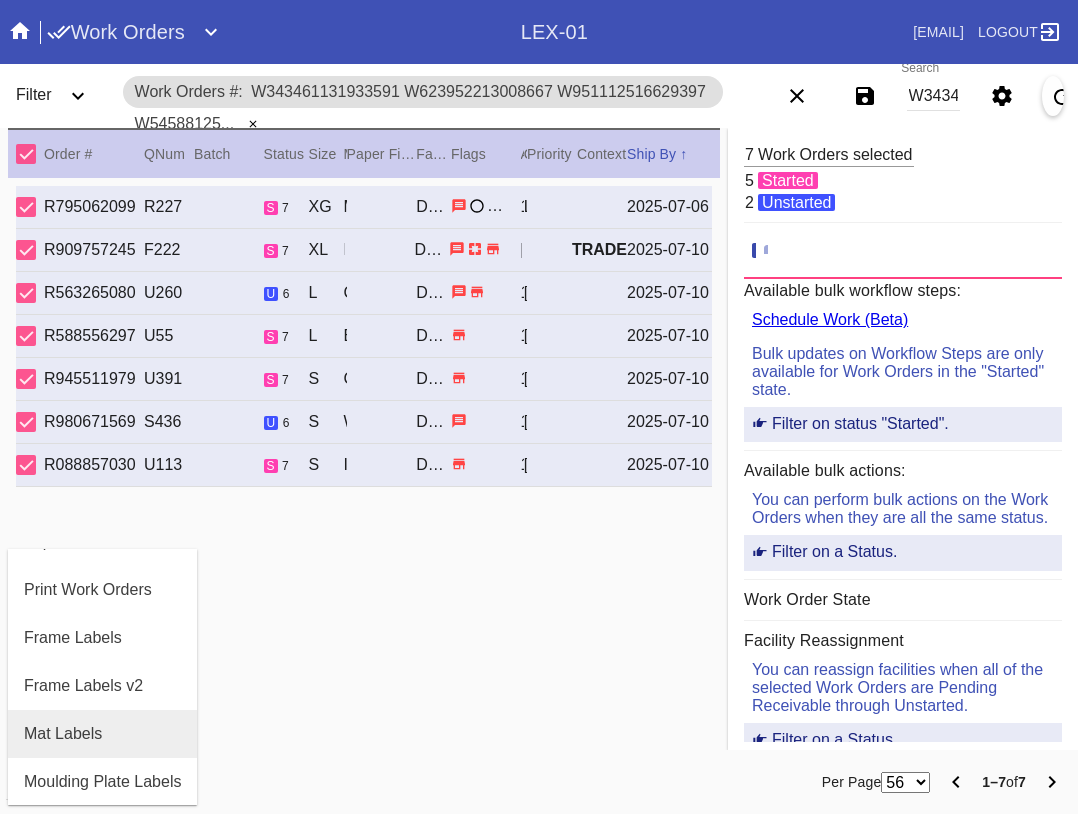 scroll, scrollTop: 100, scrollLeft: 0, axis: vertical 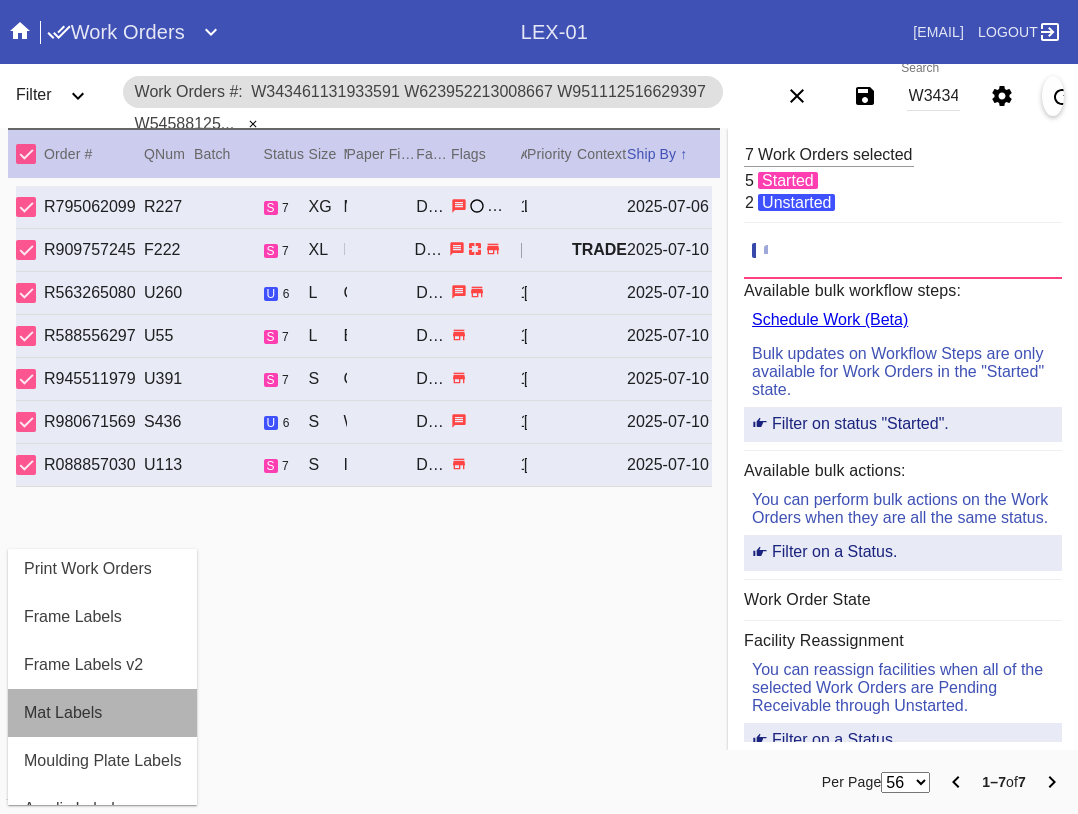 click on "Mat Labels" at bounding box center [102, 713] 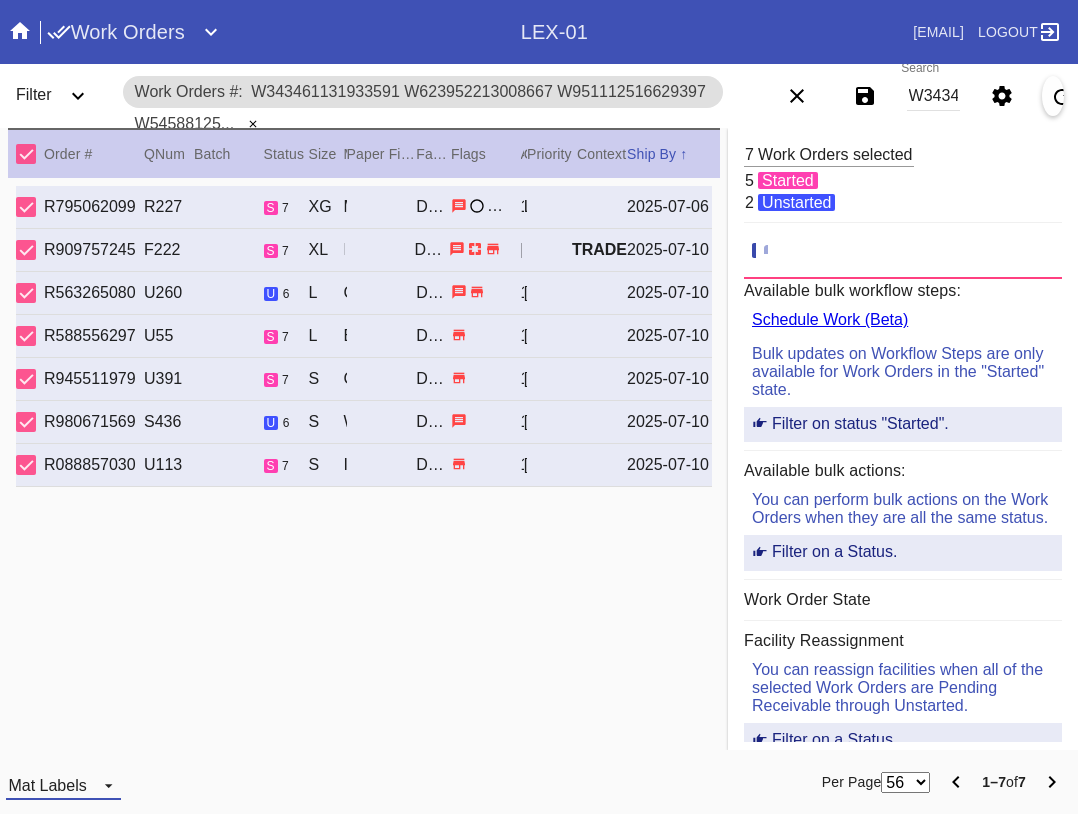 click on "Mat Labels" at bounding box center (63, 785) 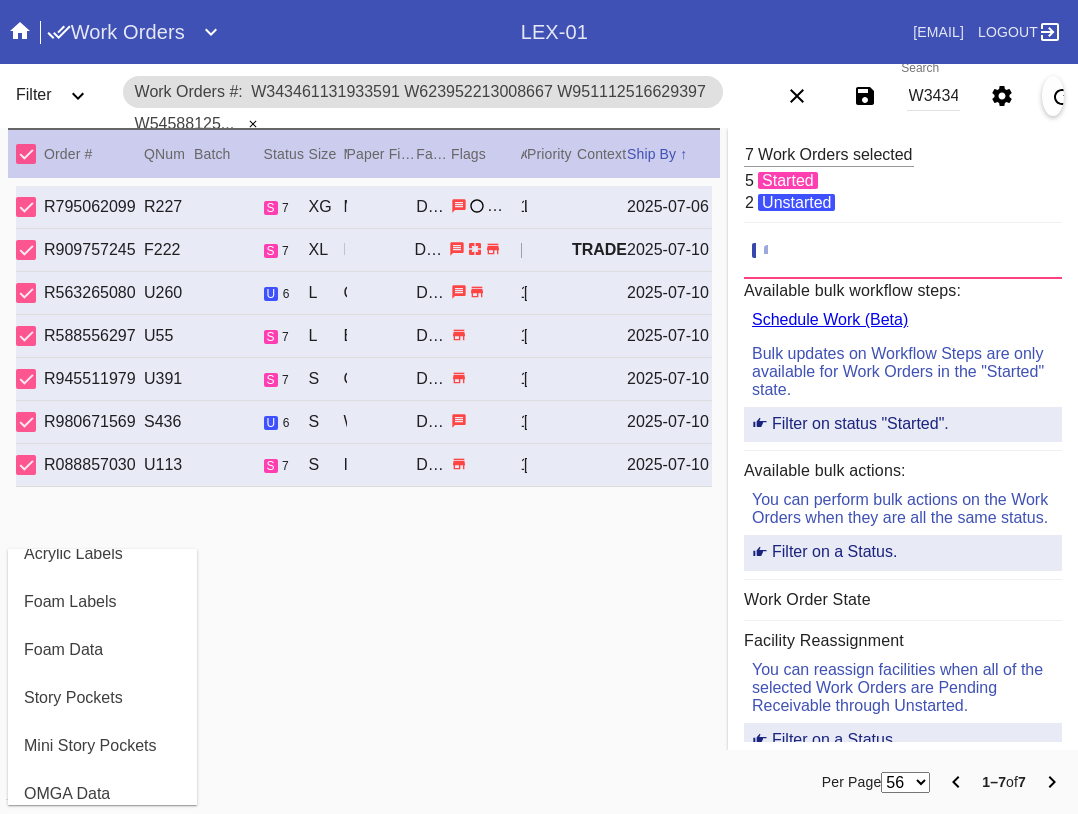 scroll, scrollTop: 432, scrollLeft: 0, axis: vertical 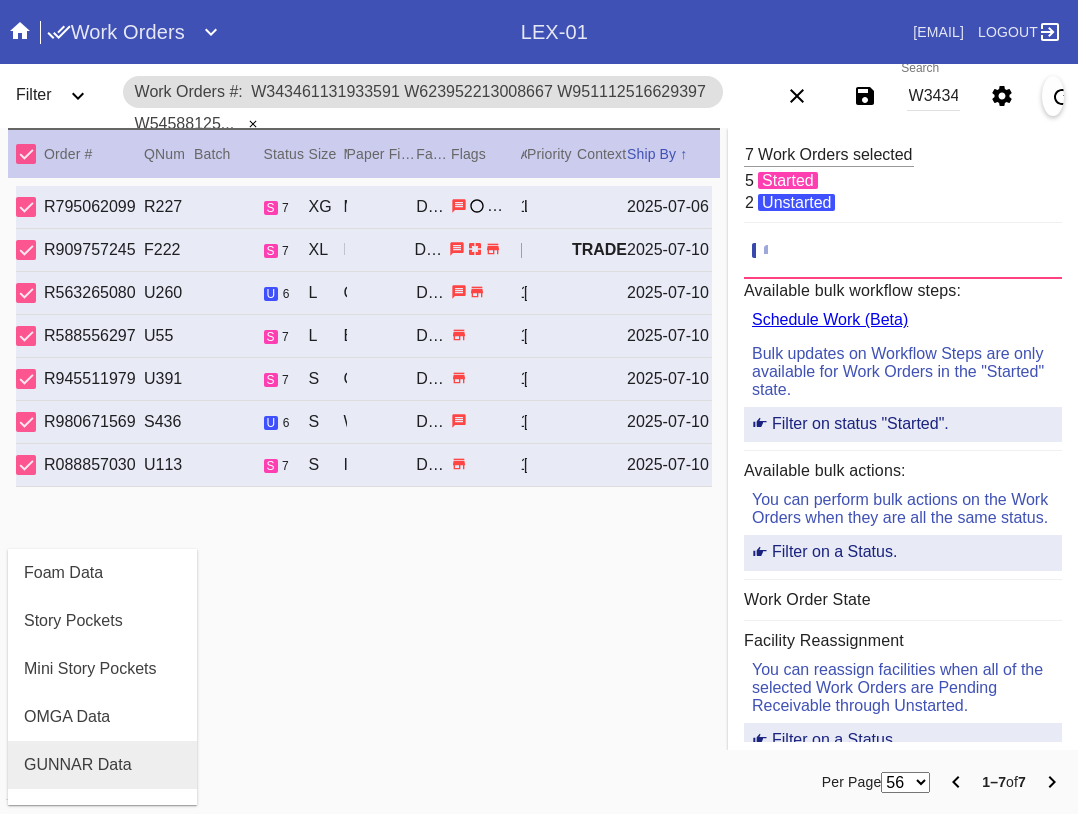 click on "GUNNAR Data" at bounding box center (102, 765) 